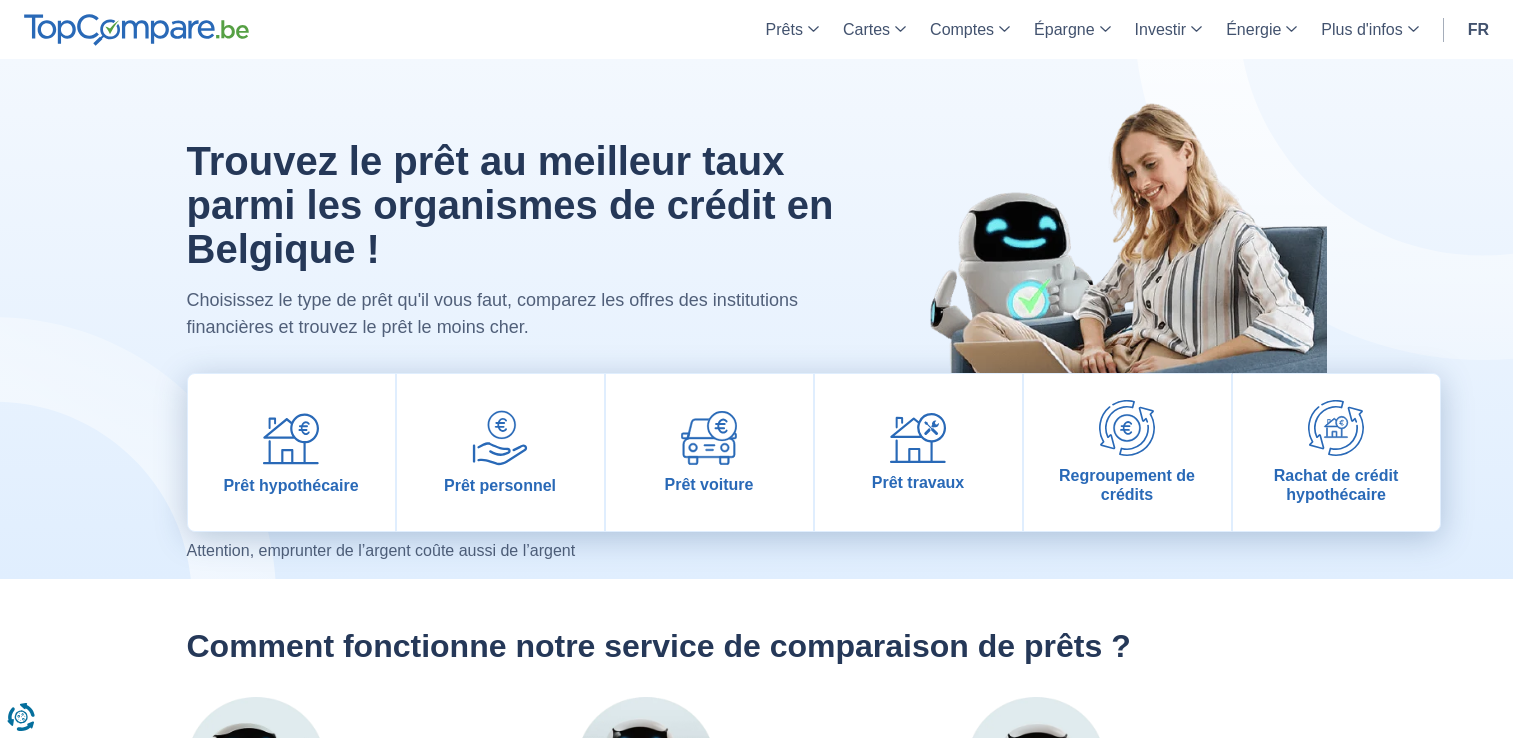 scroll, scrollTop: 0, scrollLeft: 0, axis: both 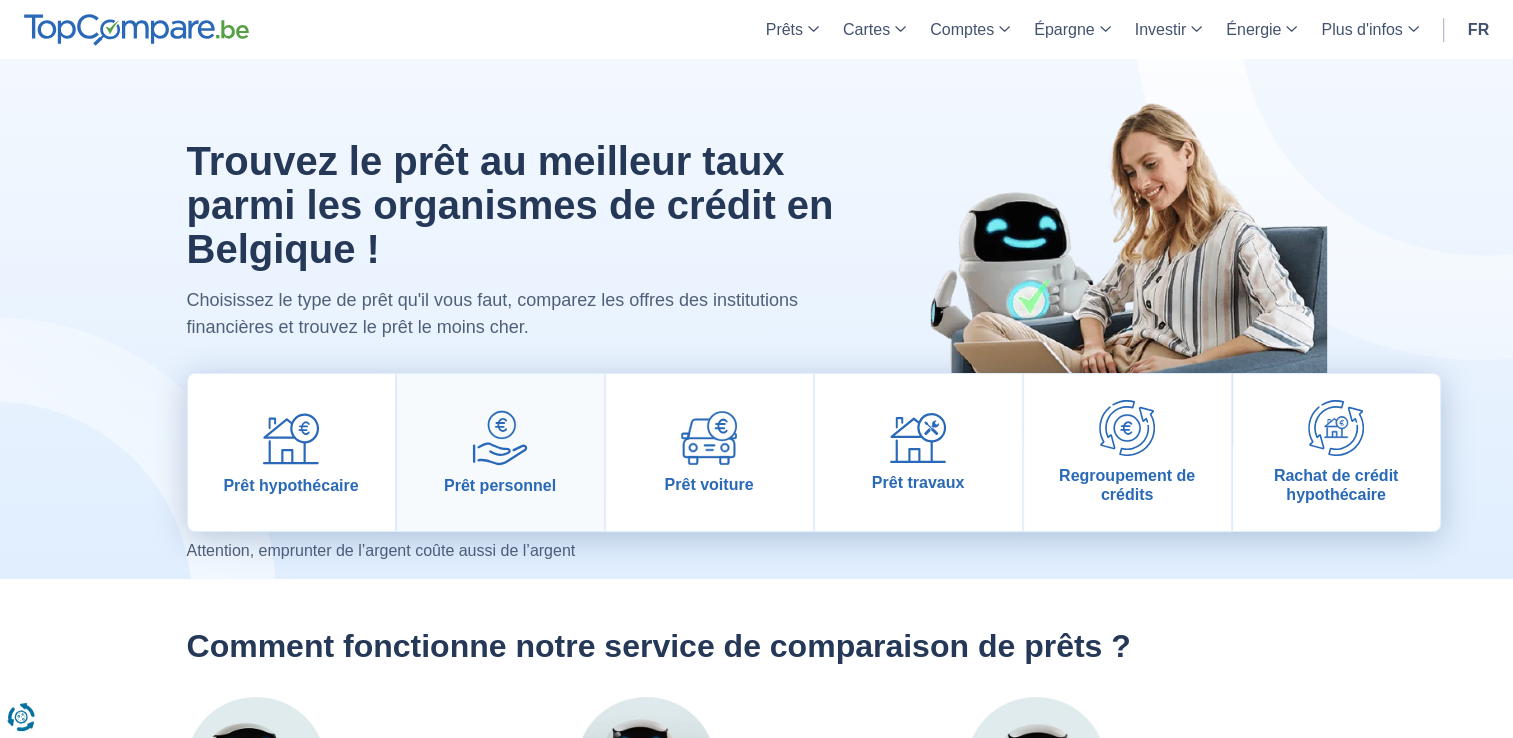 click at bounding box center (500, 438) 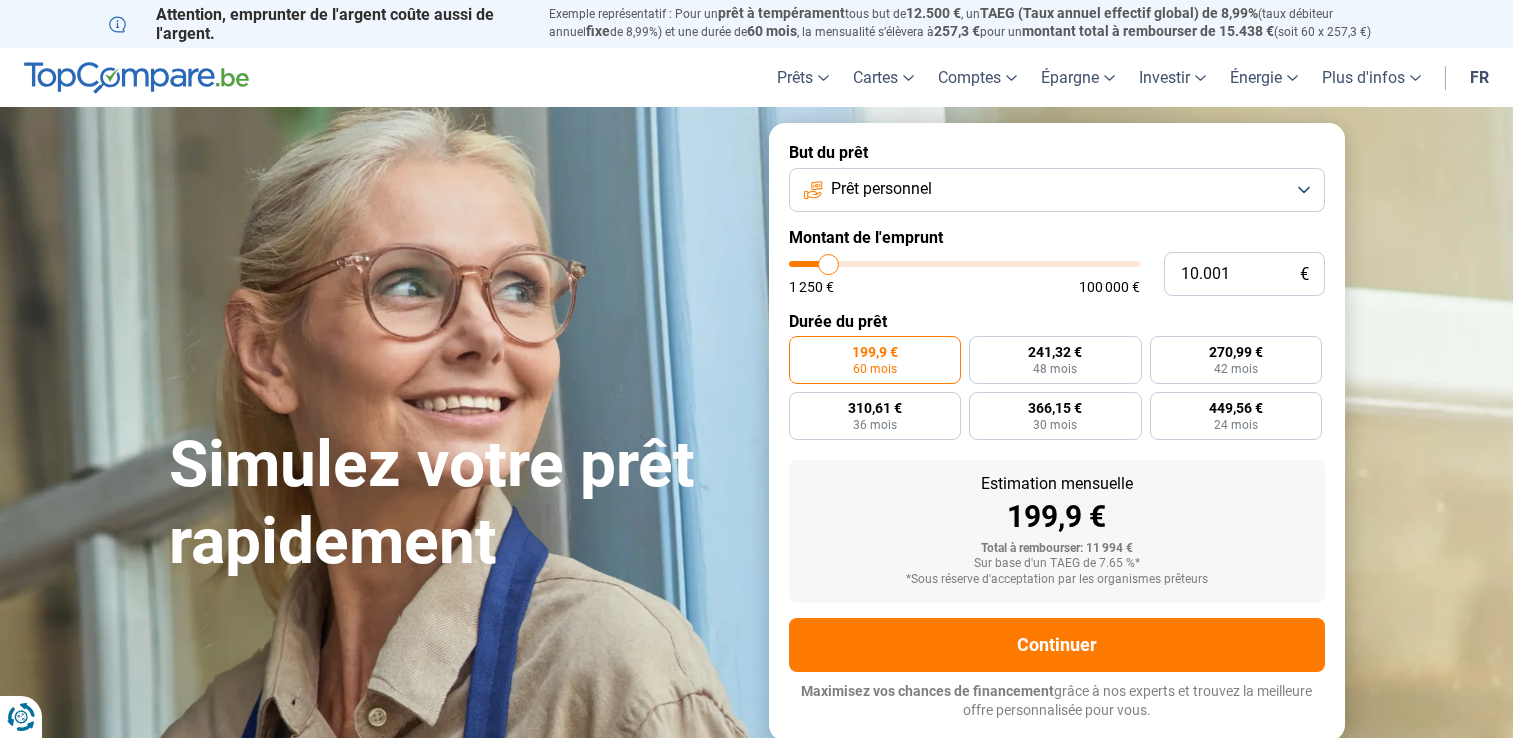scroll, scrollTop: 0, scrollLeft: 0, axis: both 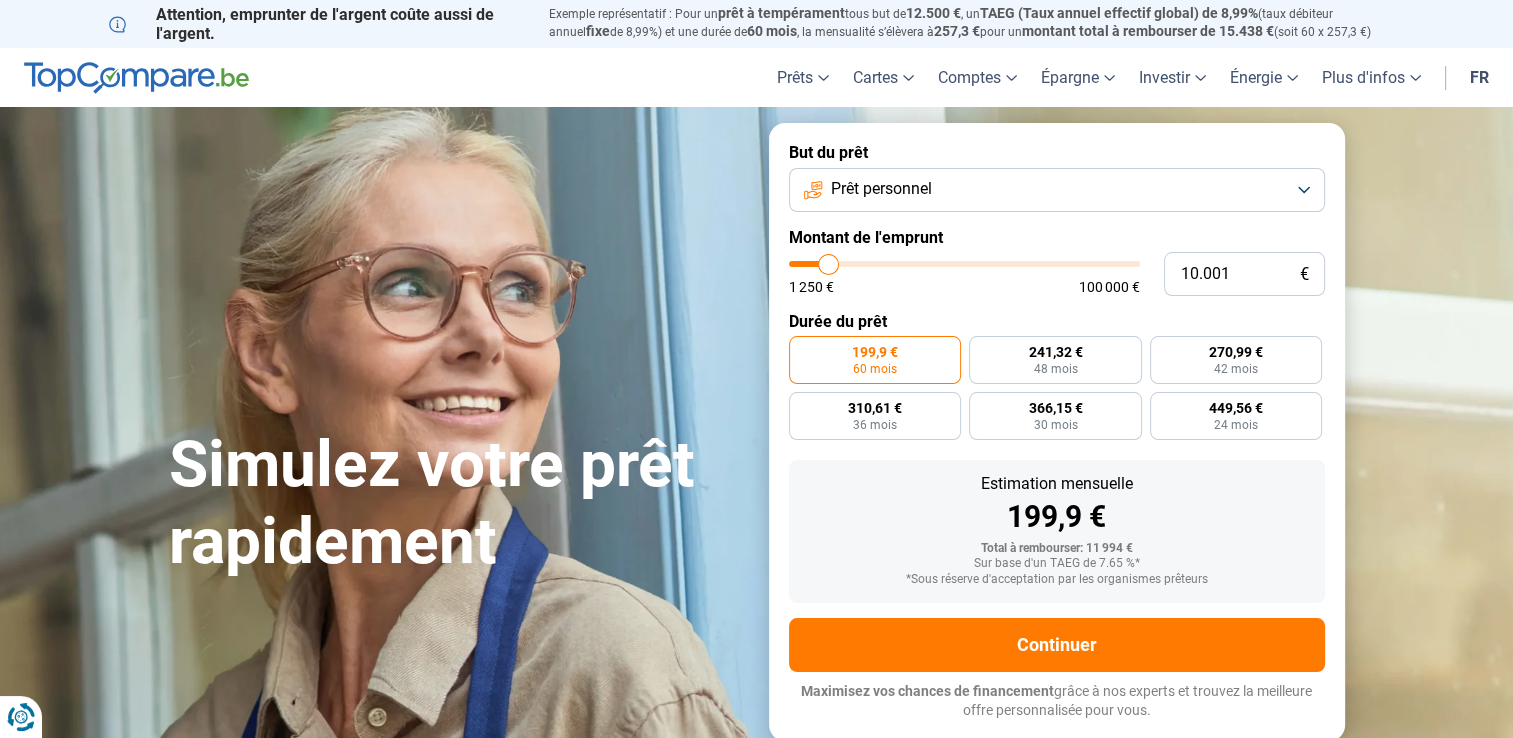type on "1.250" 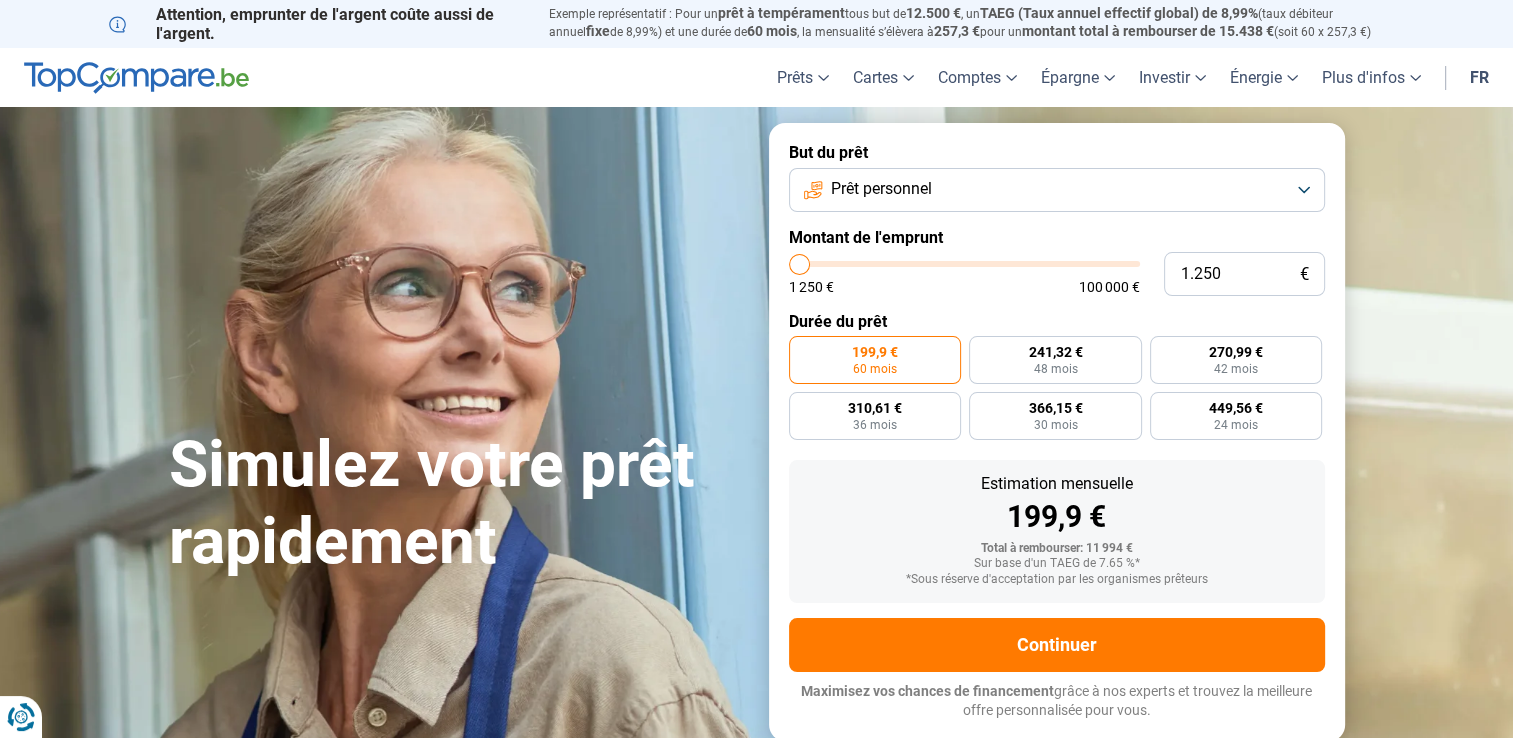 type on "1250" 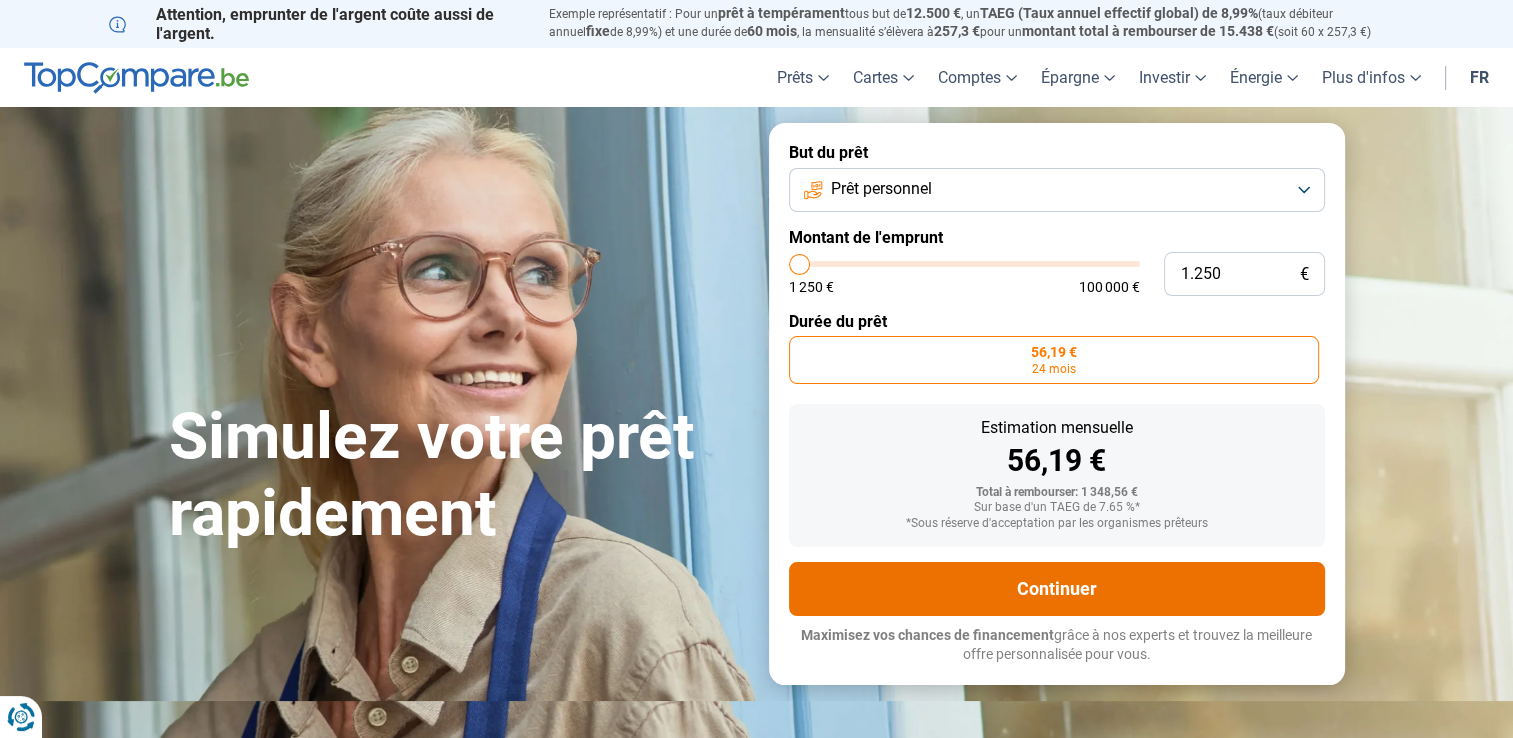 click on "Continuer" at bounding box center [1057, 589] 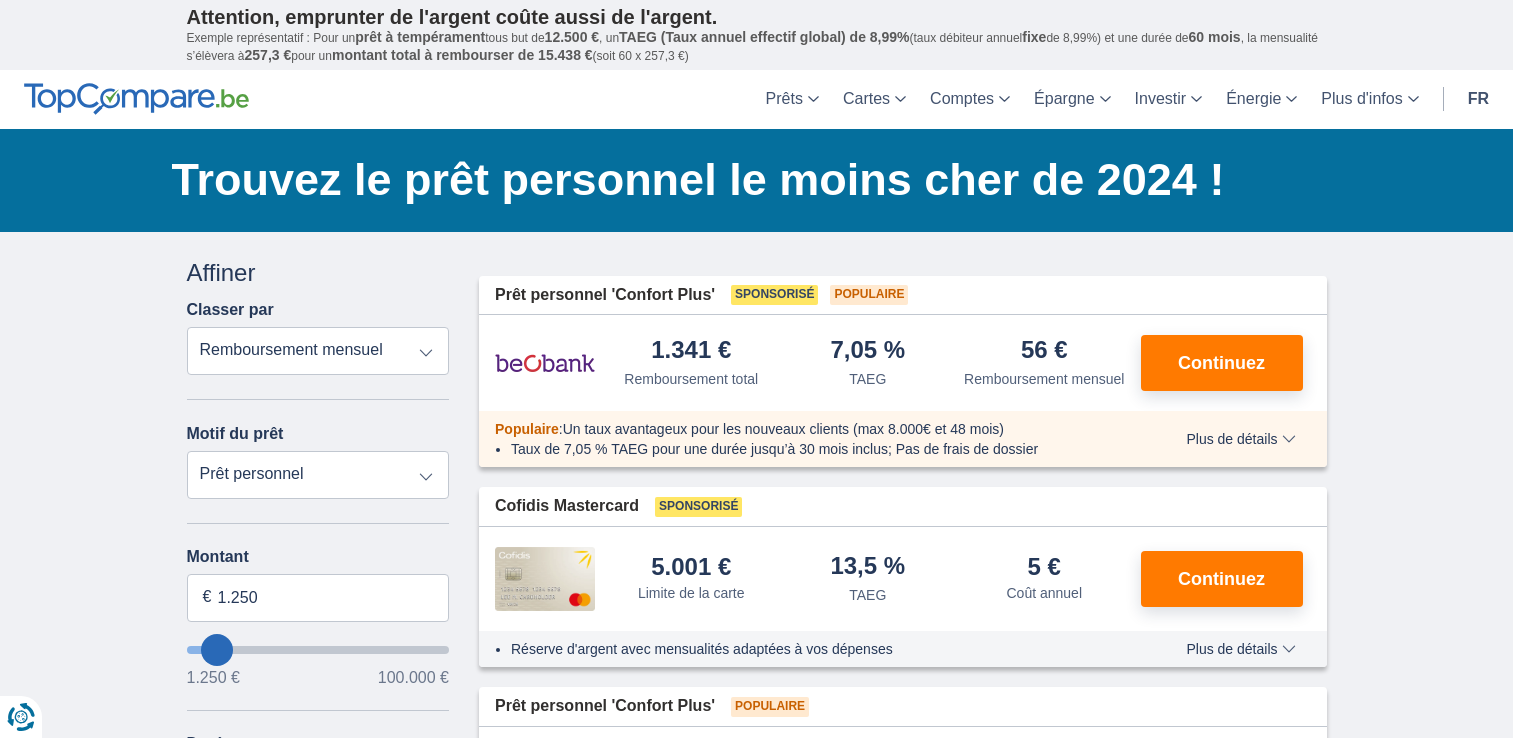 scroll, scrollTop: 0, scrollLeft: 0, axis: both 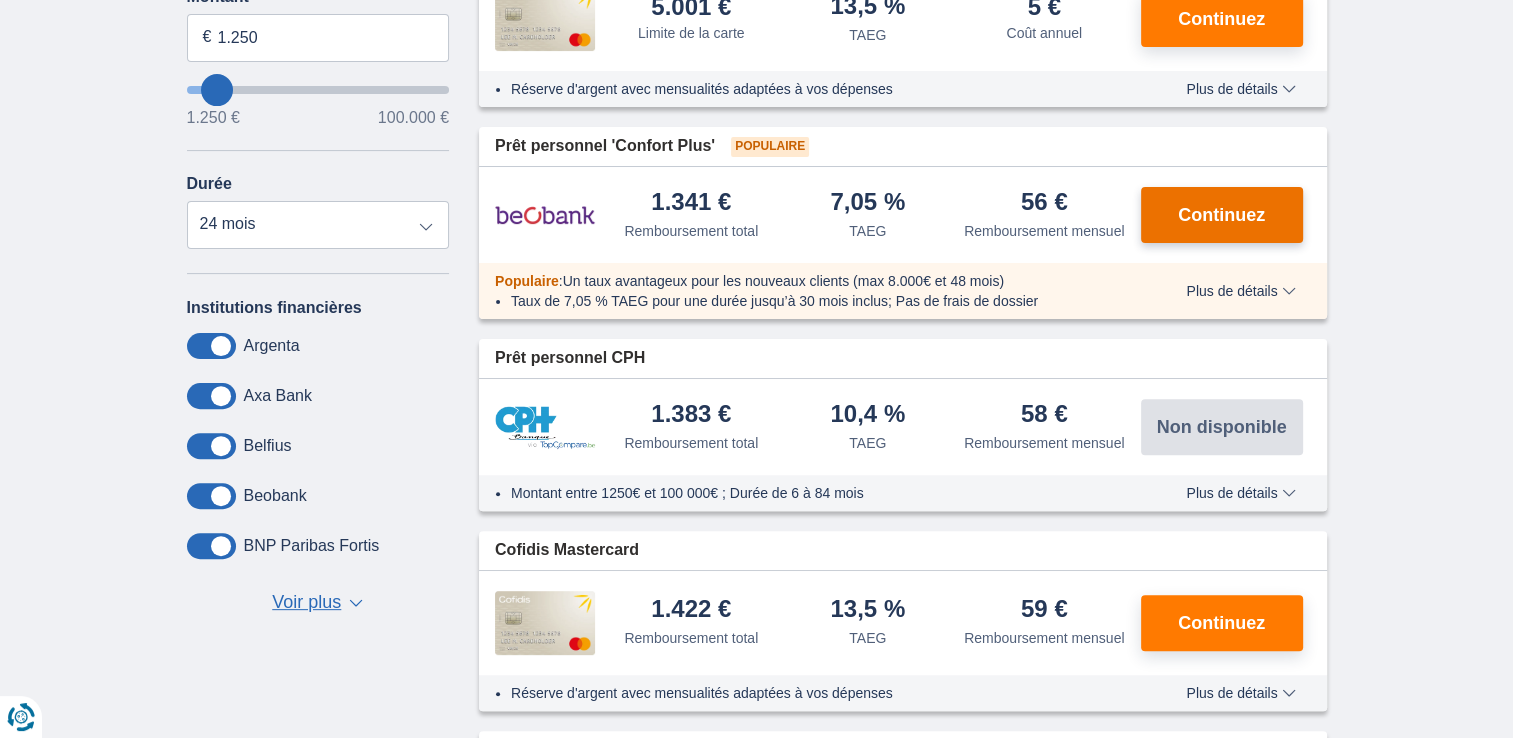 click on "Continuez" at bounding box center (1221, 215) 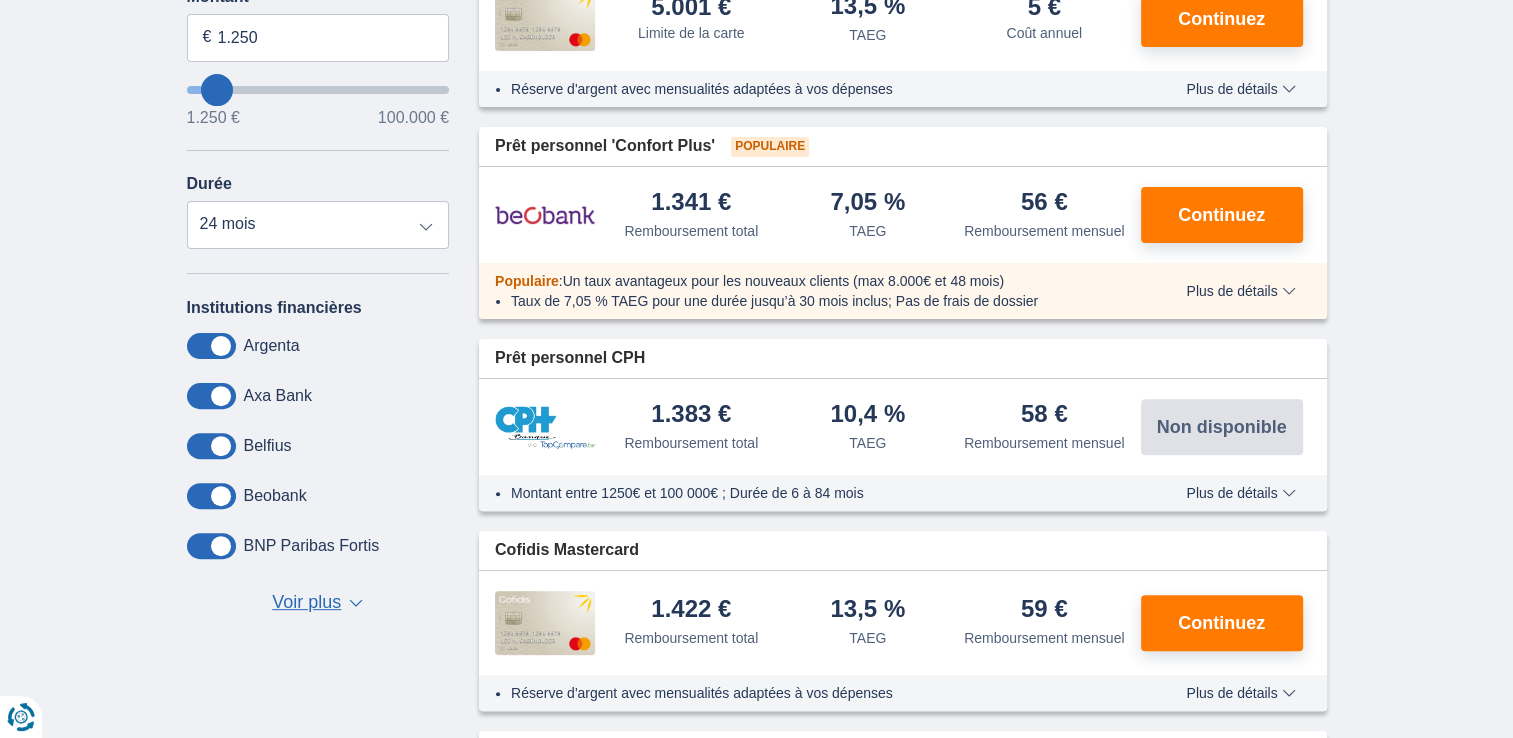 type on "28.250" 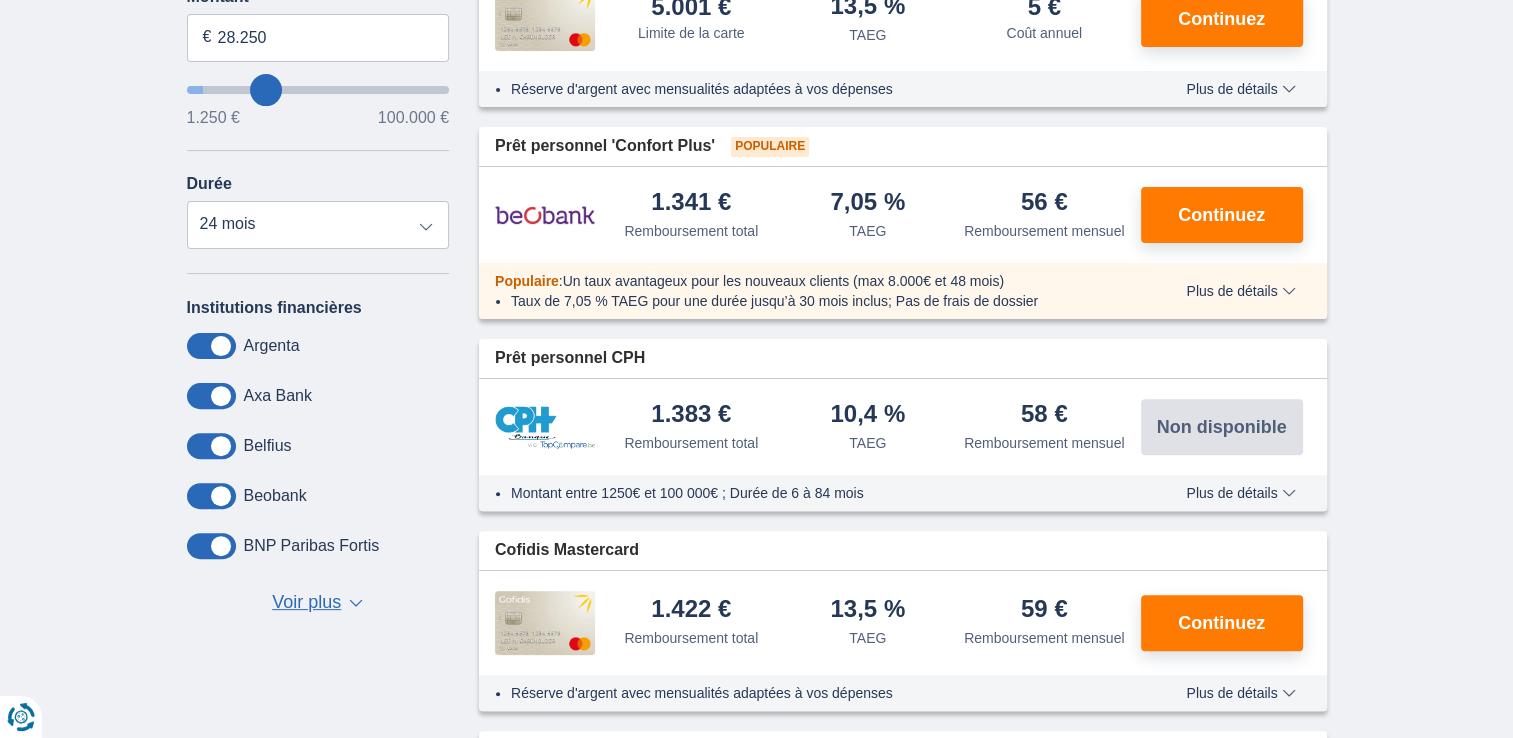 select on "120" 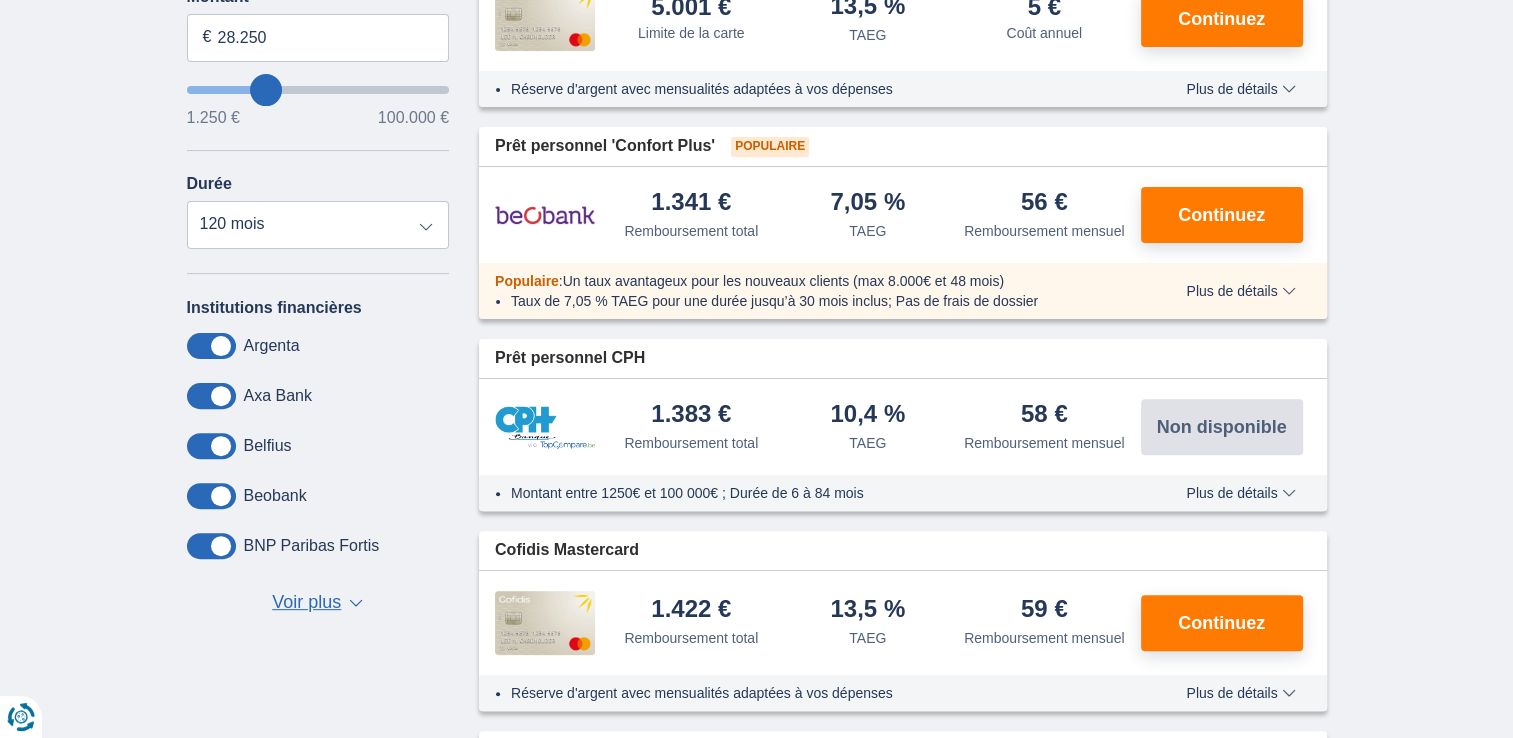 type on "28250" 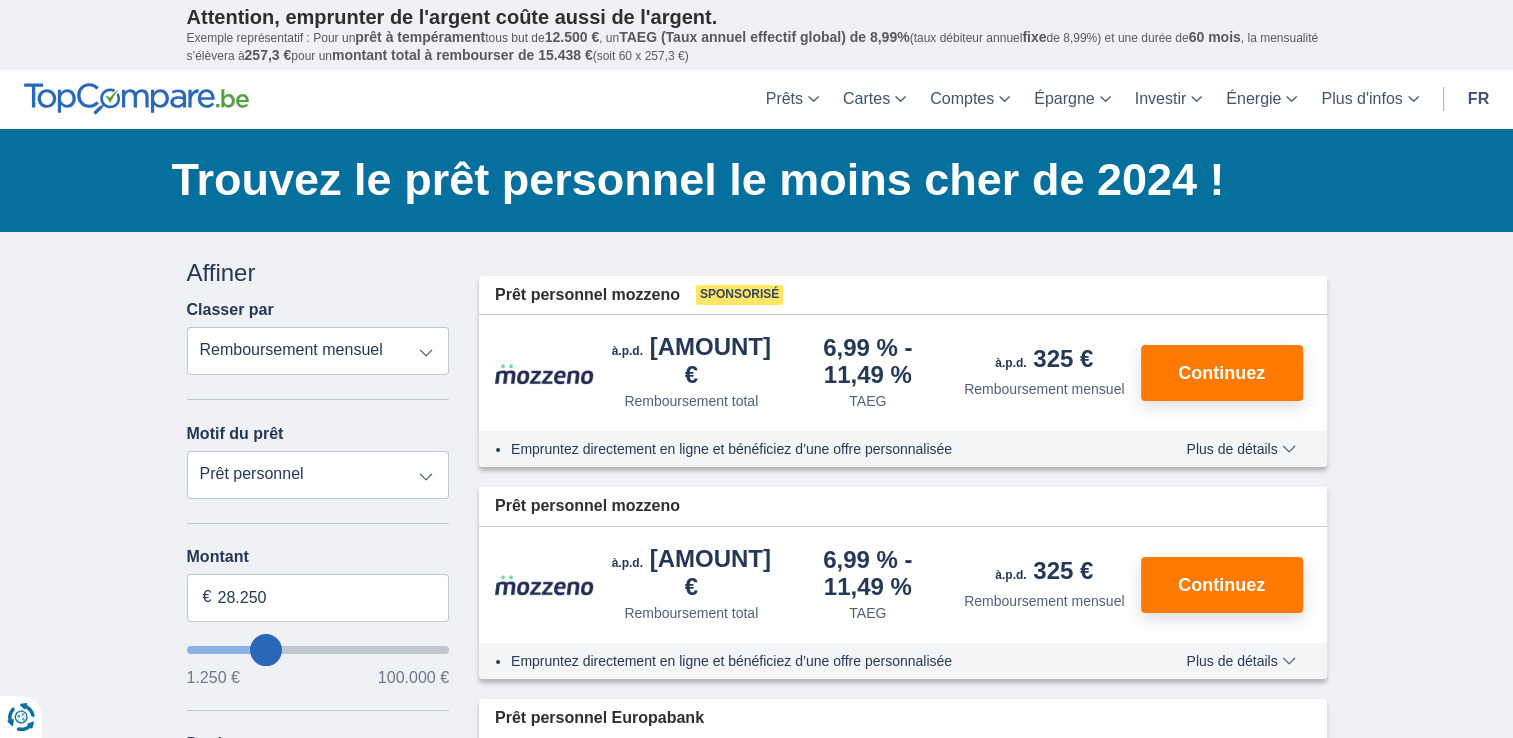 type on "9.250" 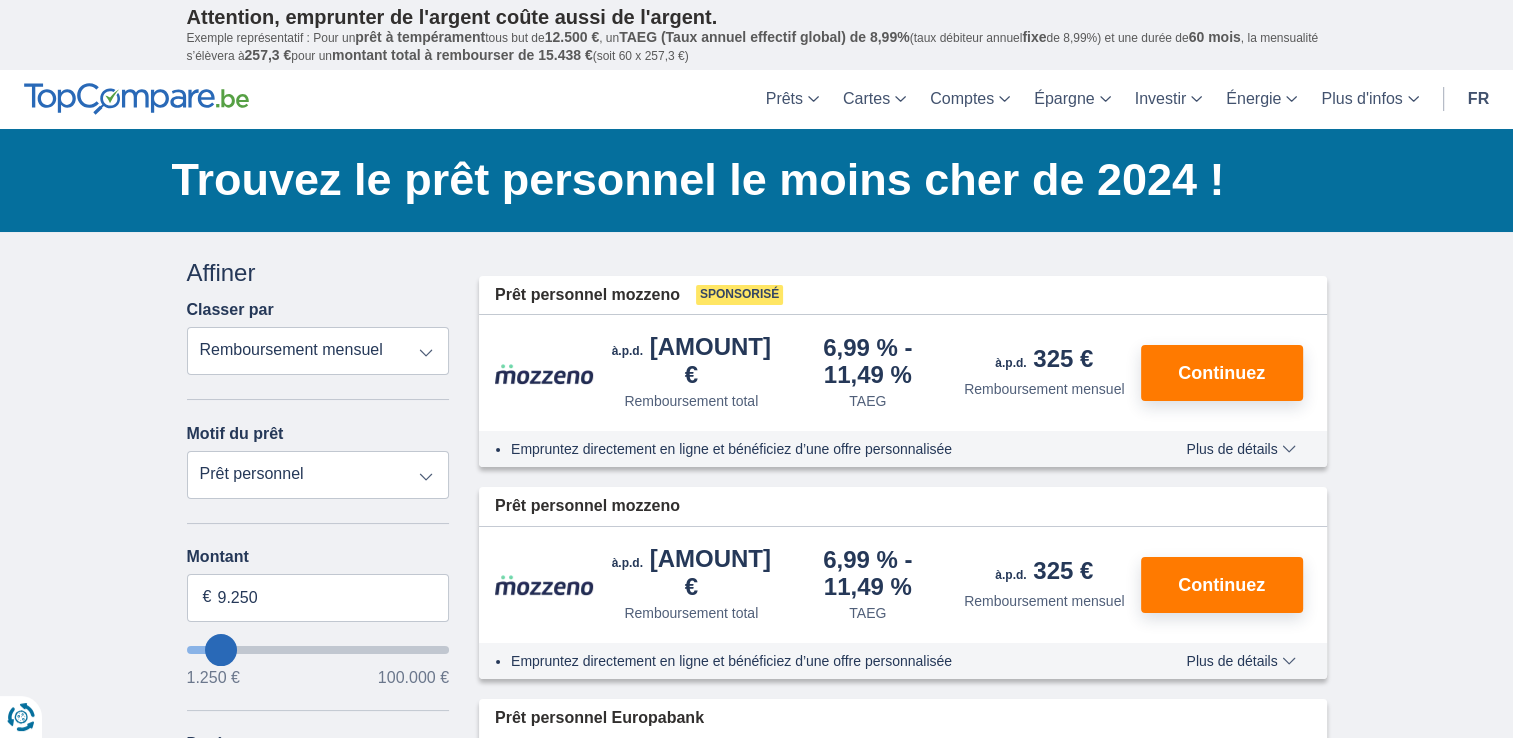 type on "9250" 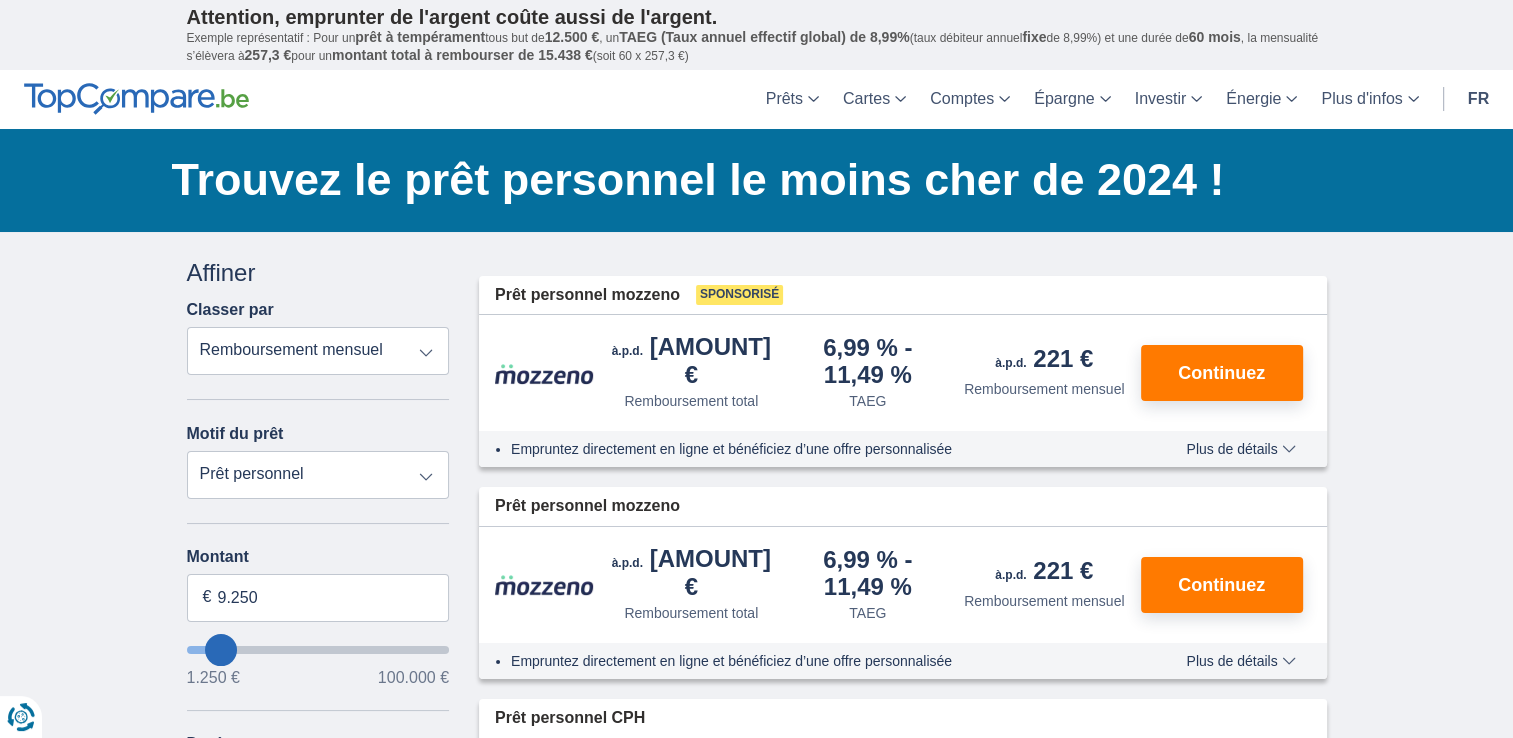 type on "1.250" 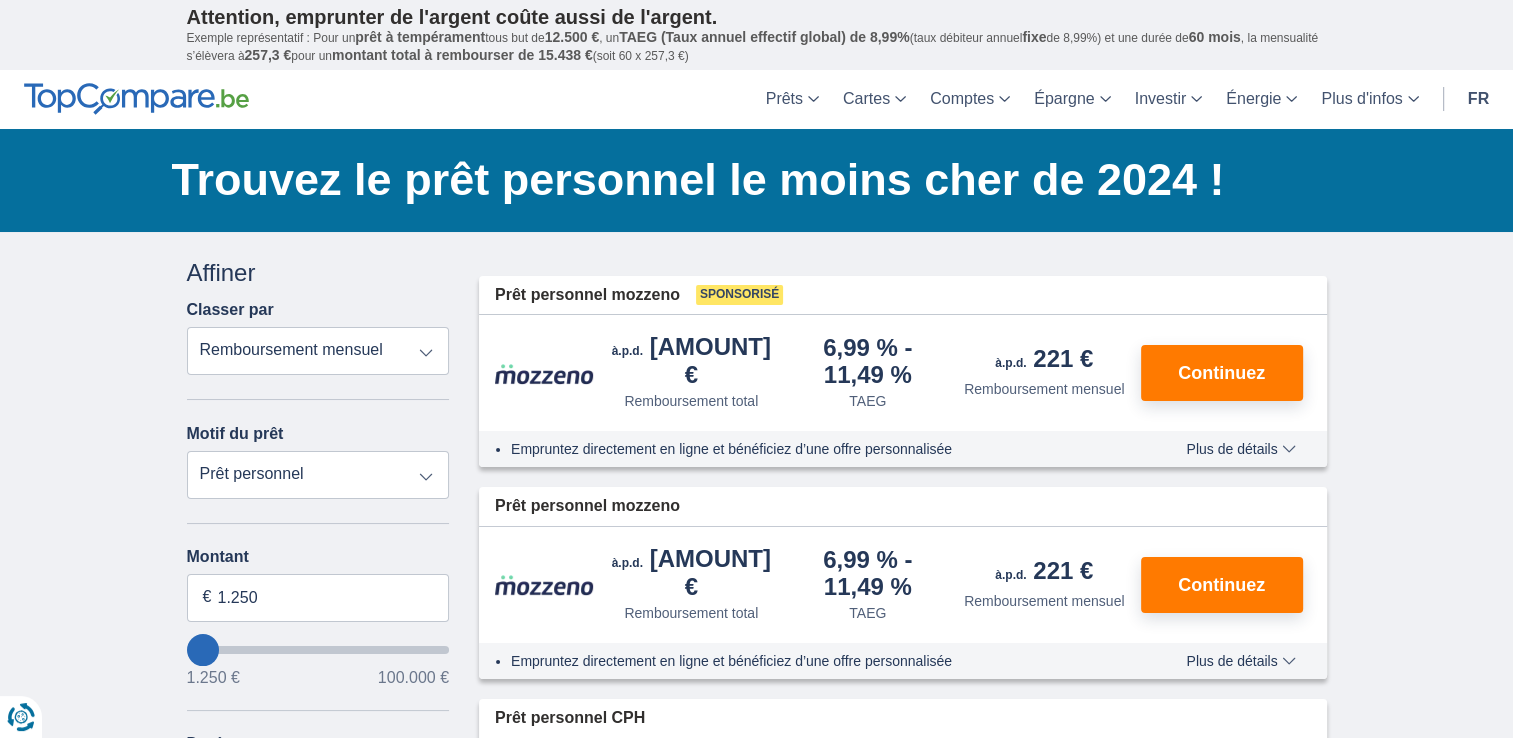type on "1250" 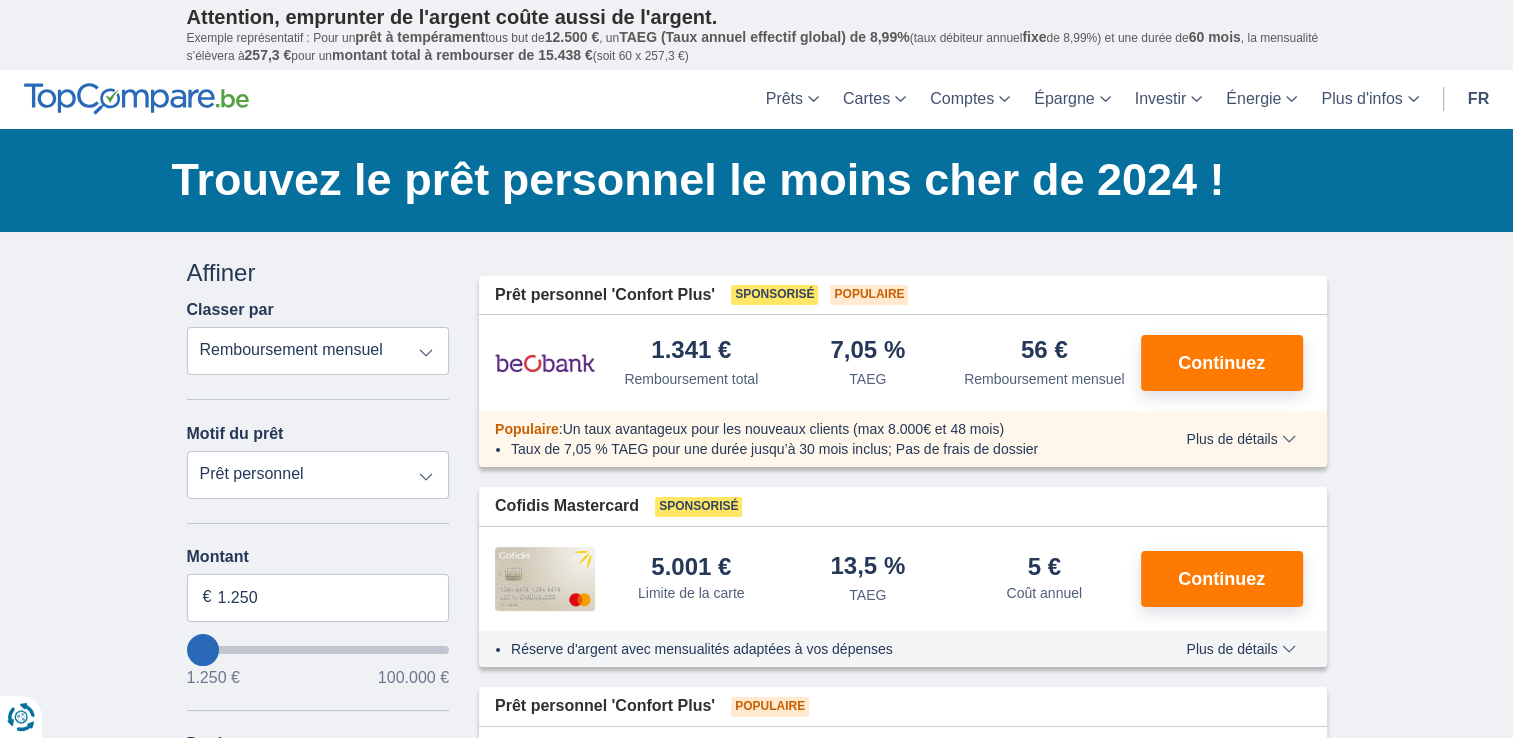 click at bounding box center (318, 650) 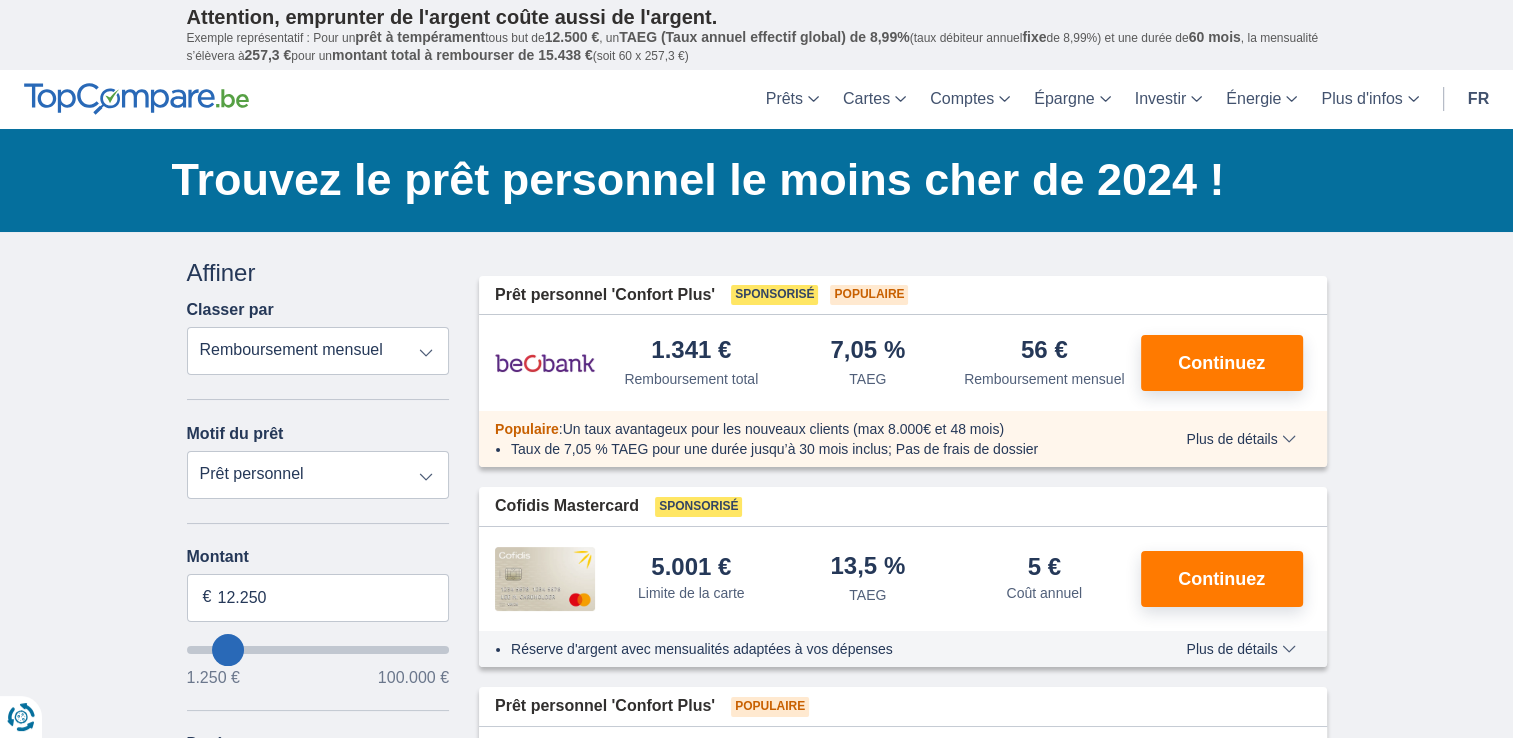 select on "60" 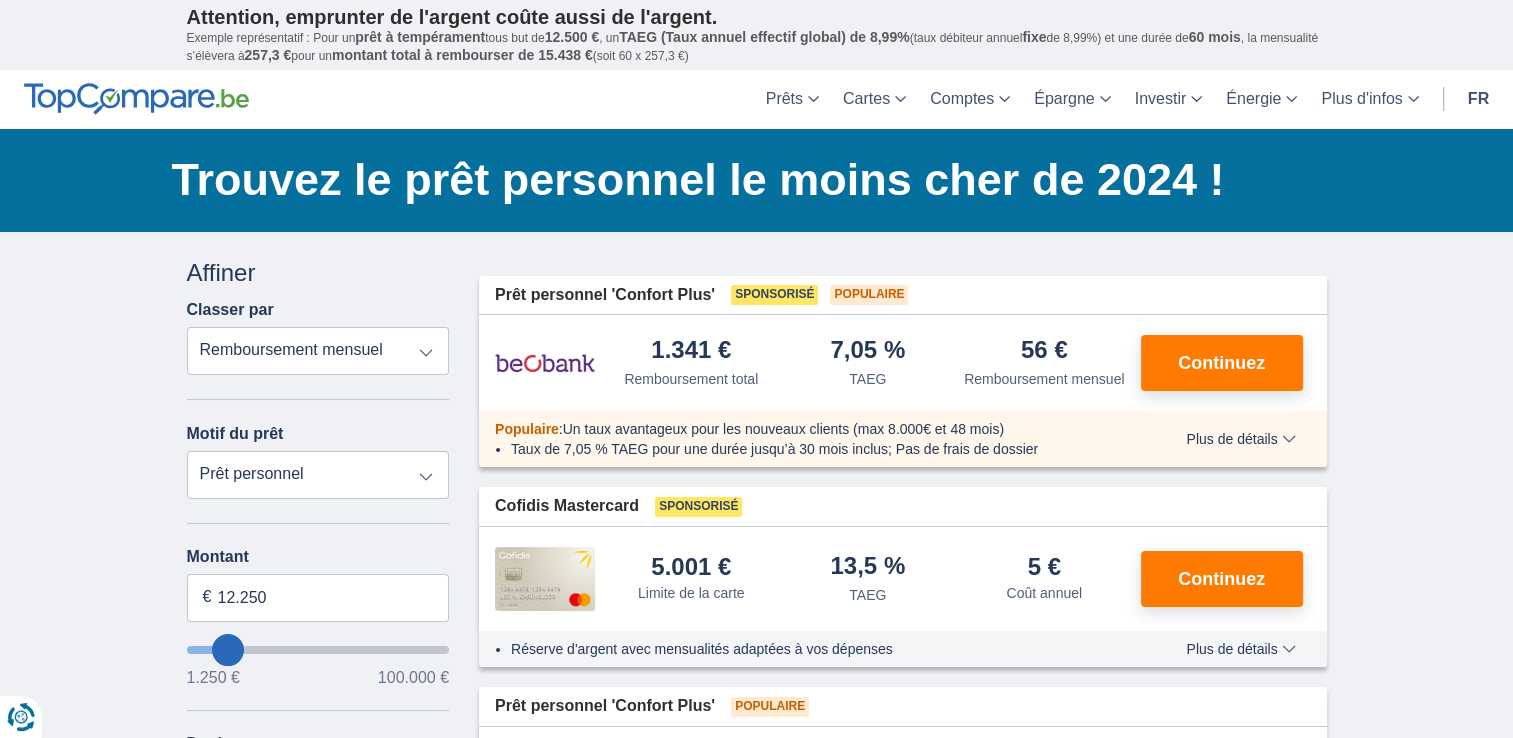 type on "12250" 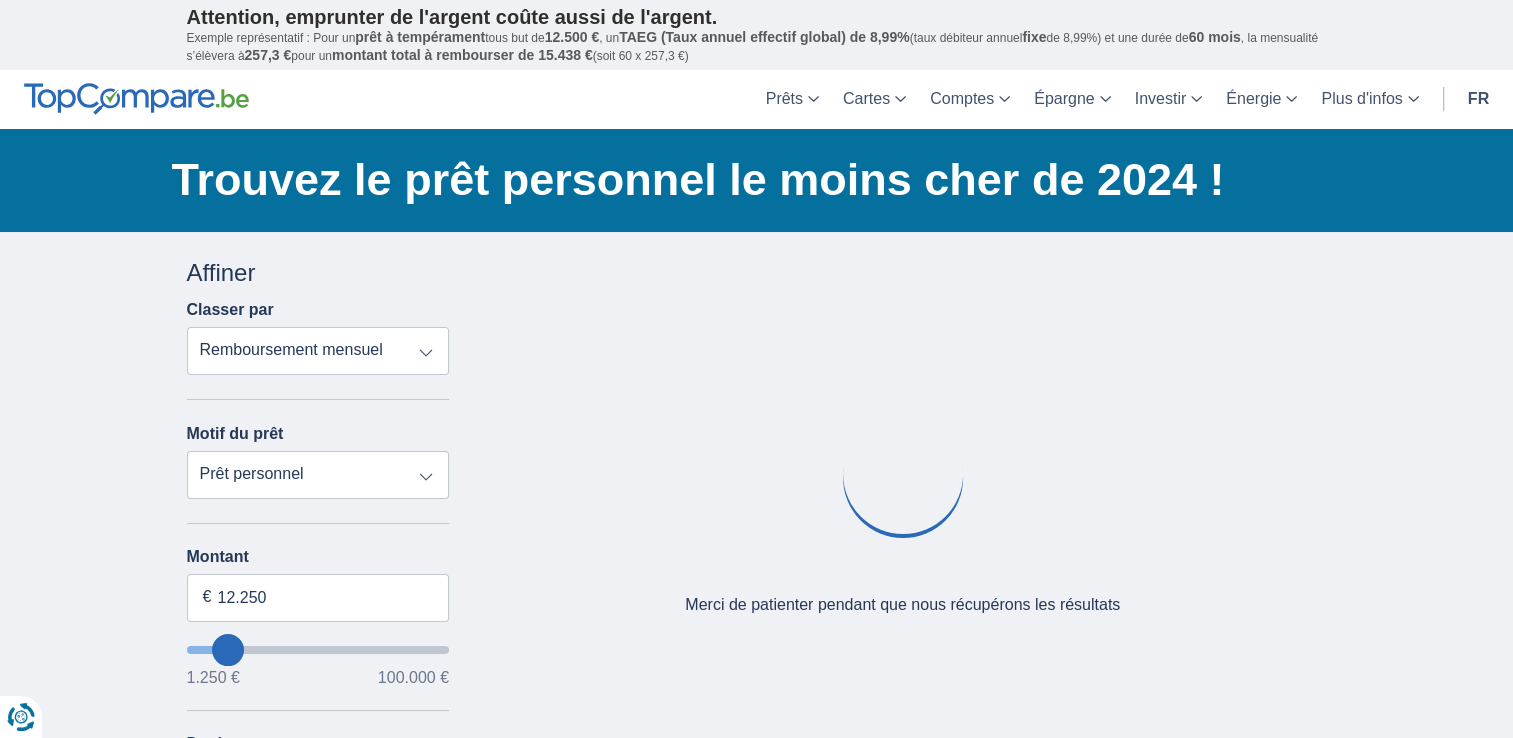 click at bounding box center (318, 650) 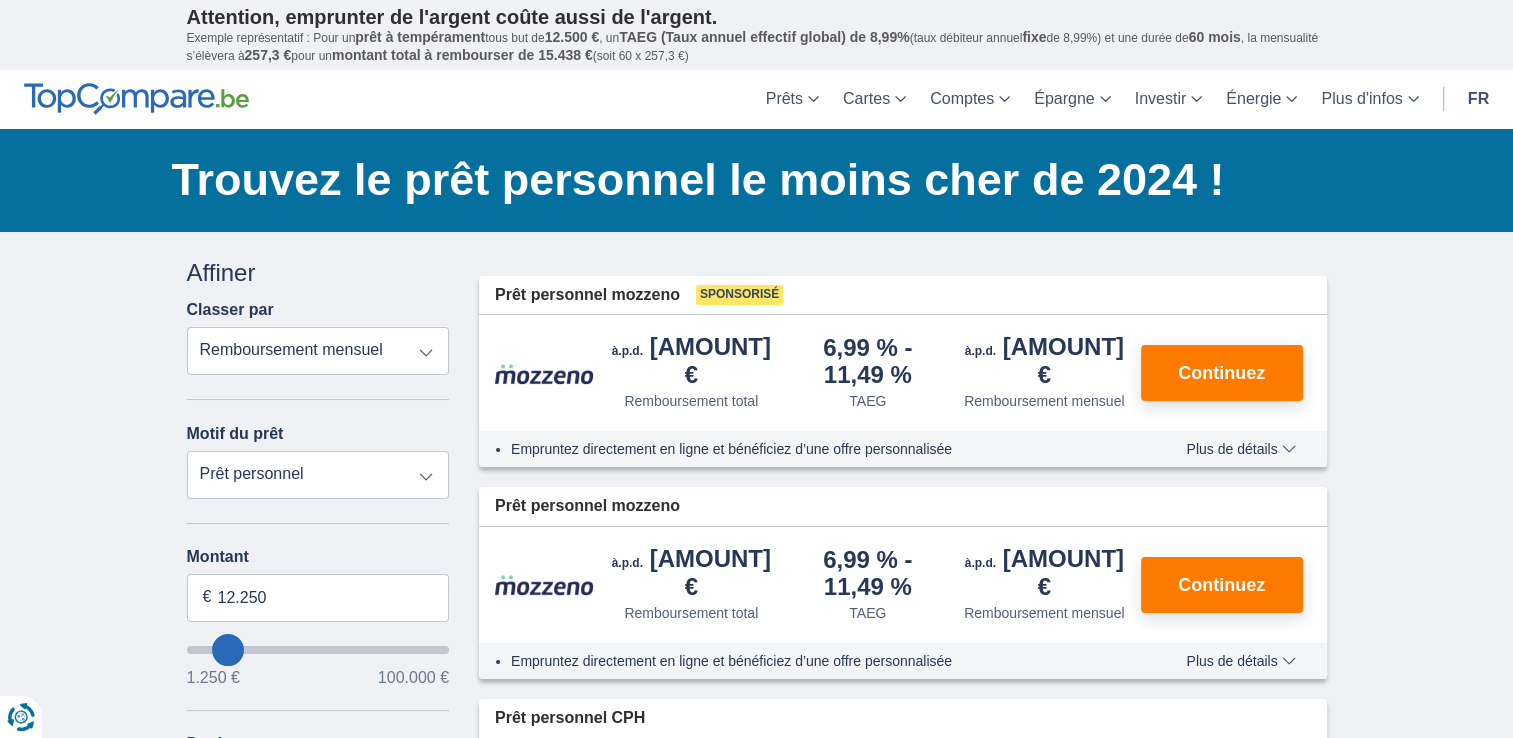 type on "1.250" 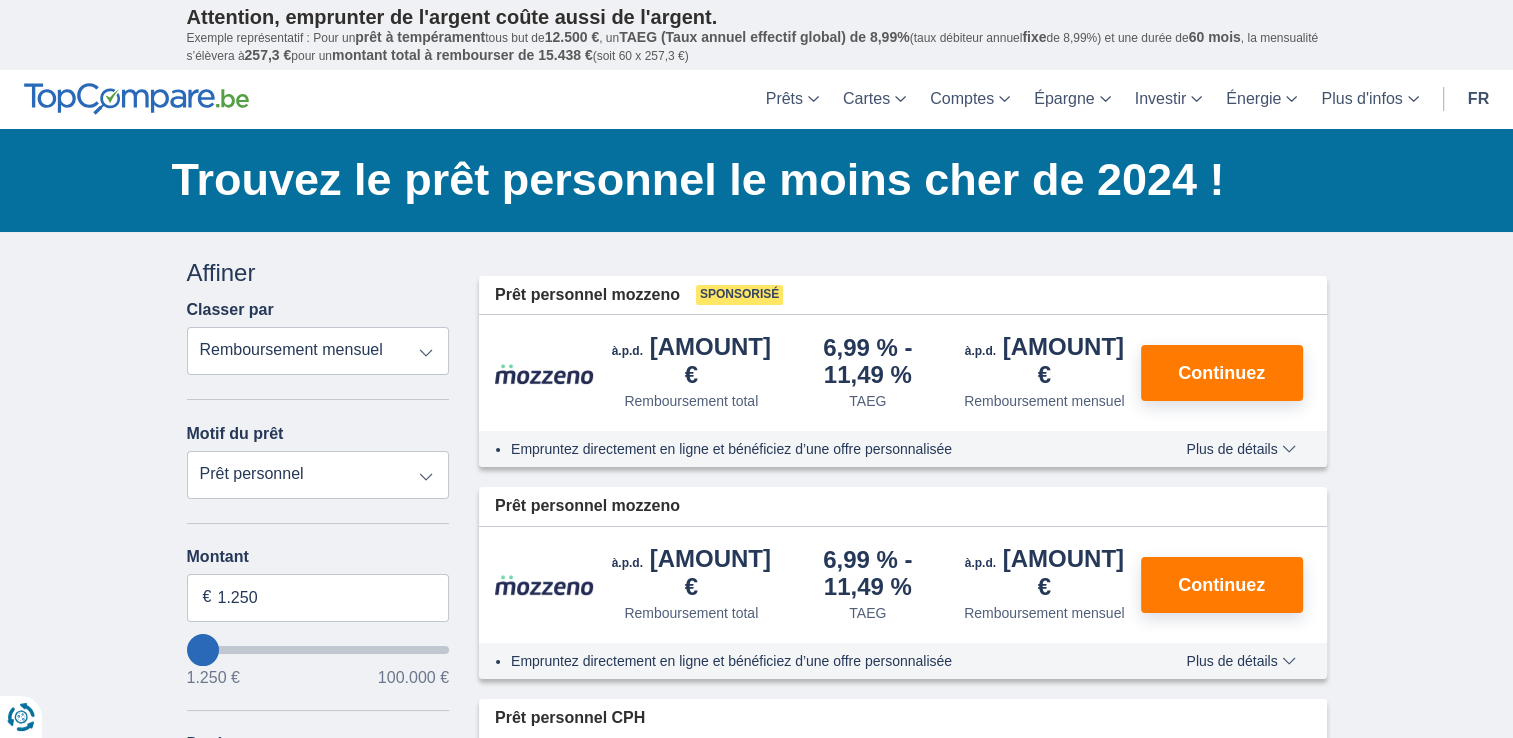 type on "1250" 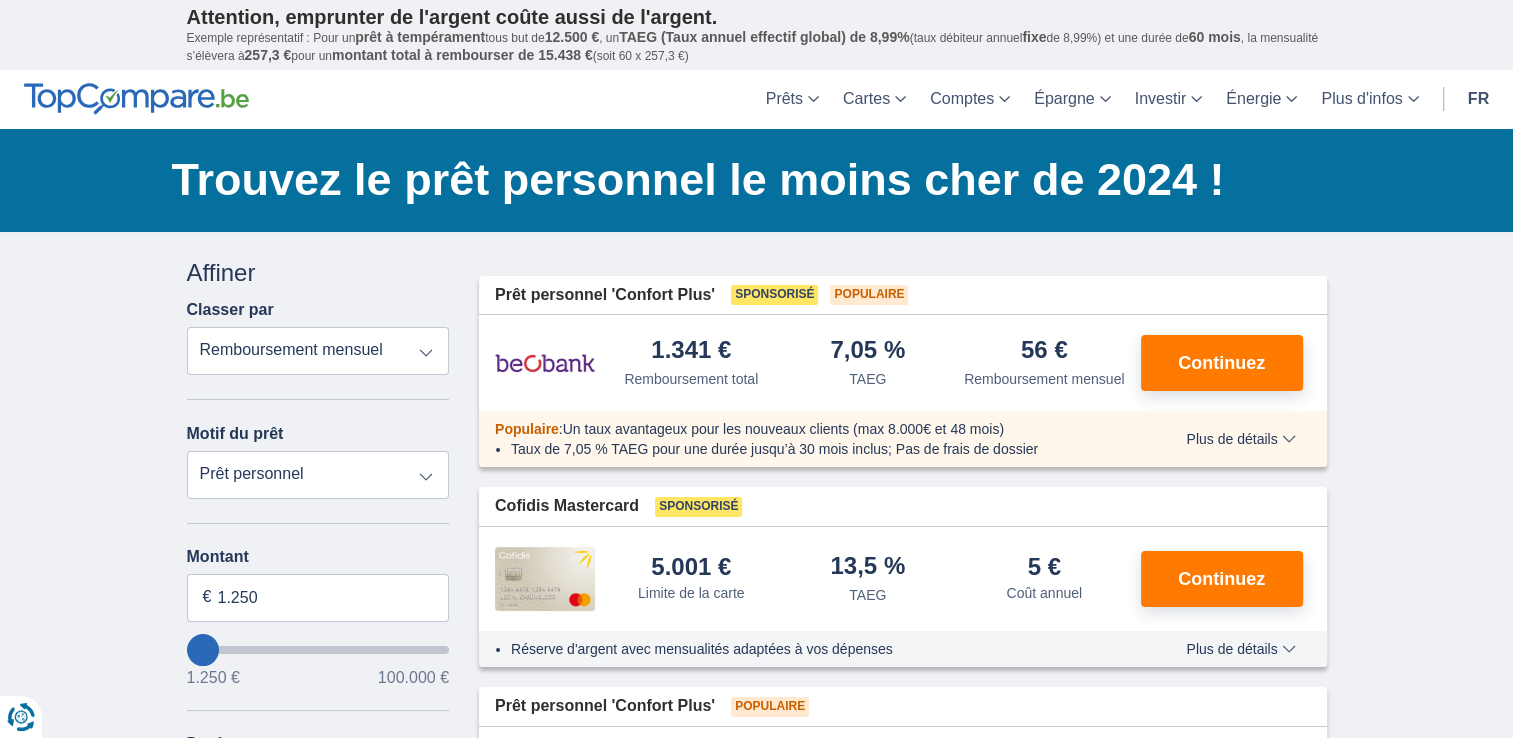 click at bounding box center [318, 650] 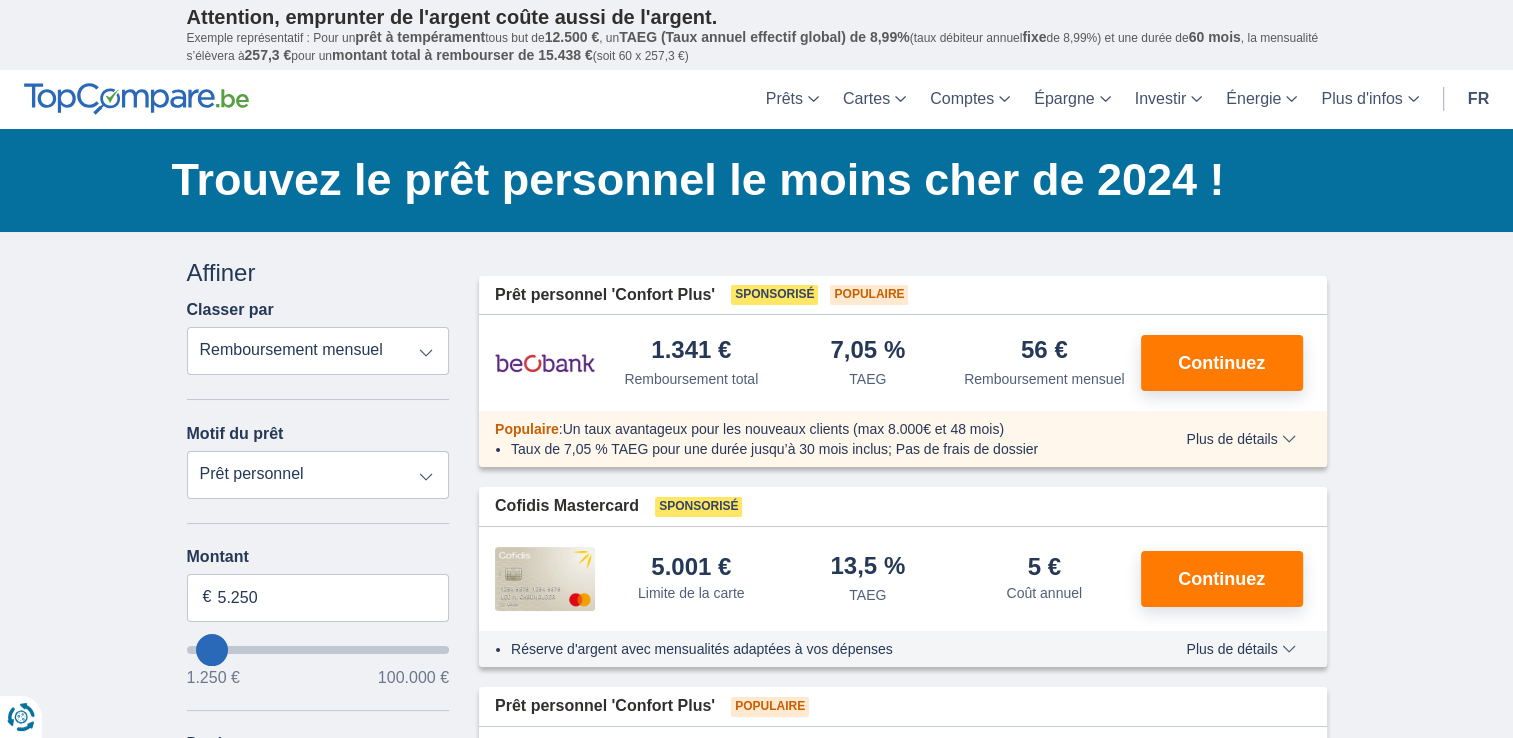 select on "36" 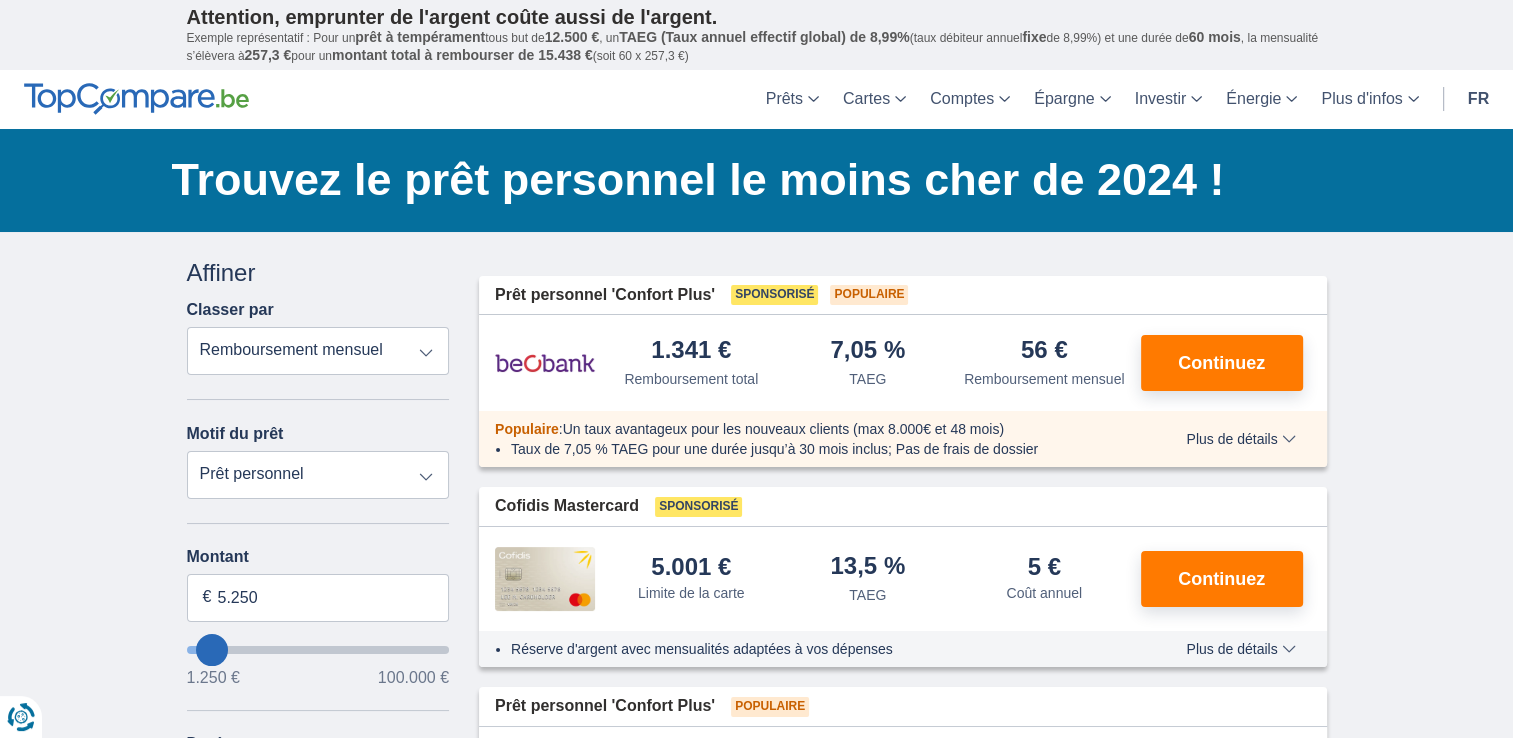 type on "5250" 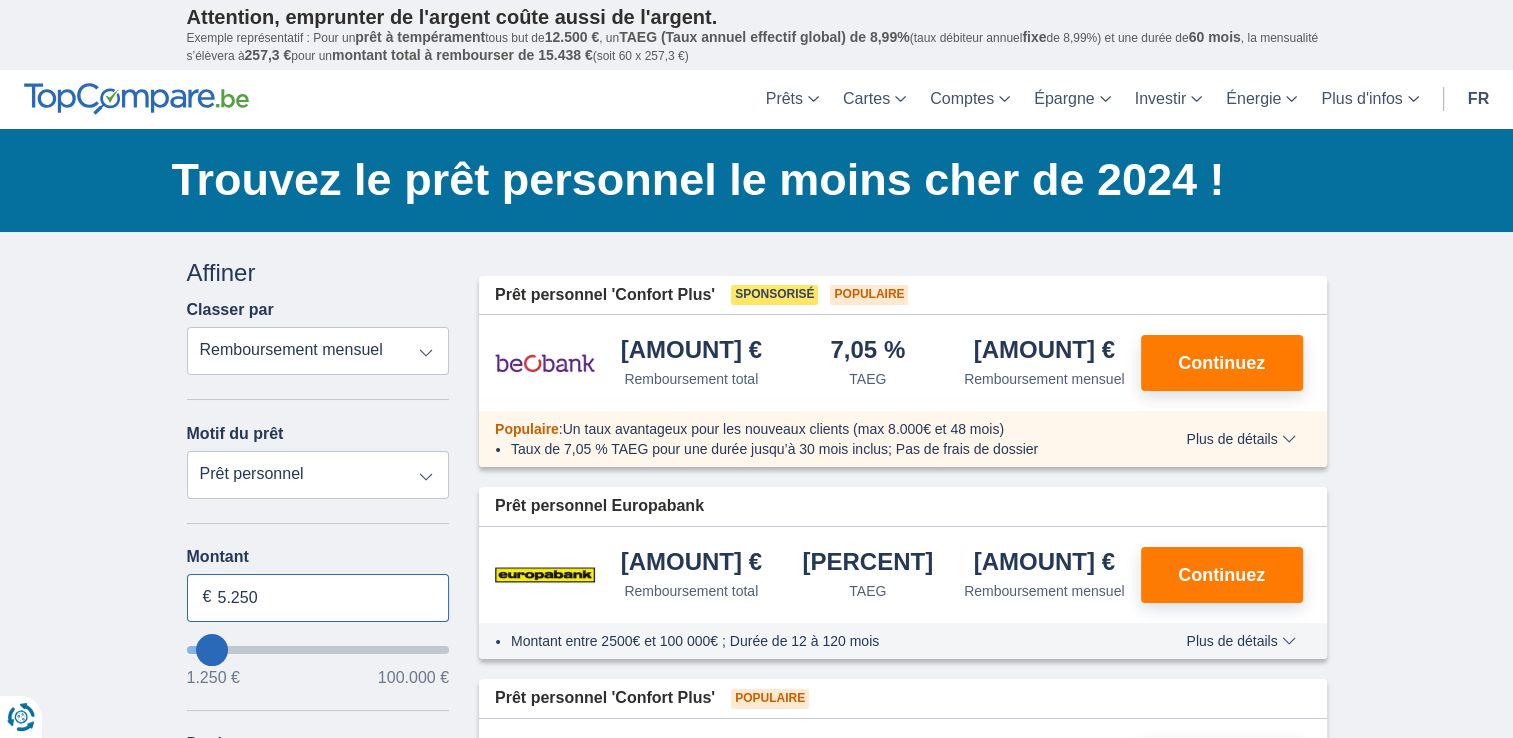 click on "5.250" at bounding box center [318, 598] 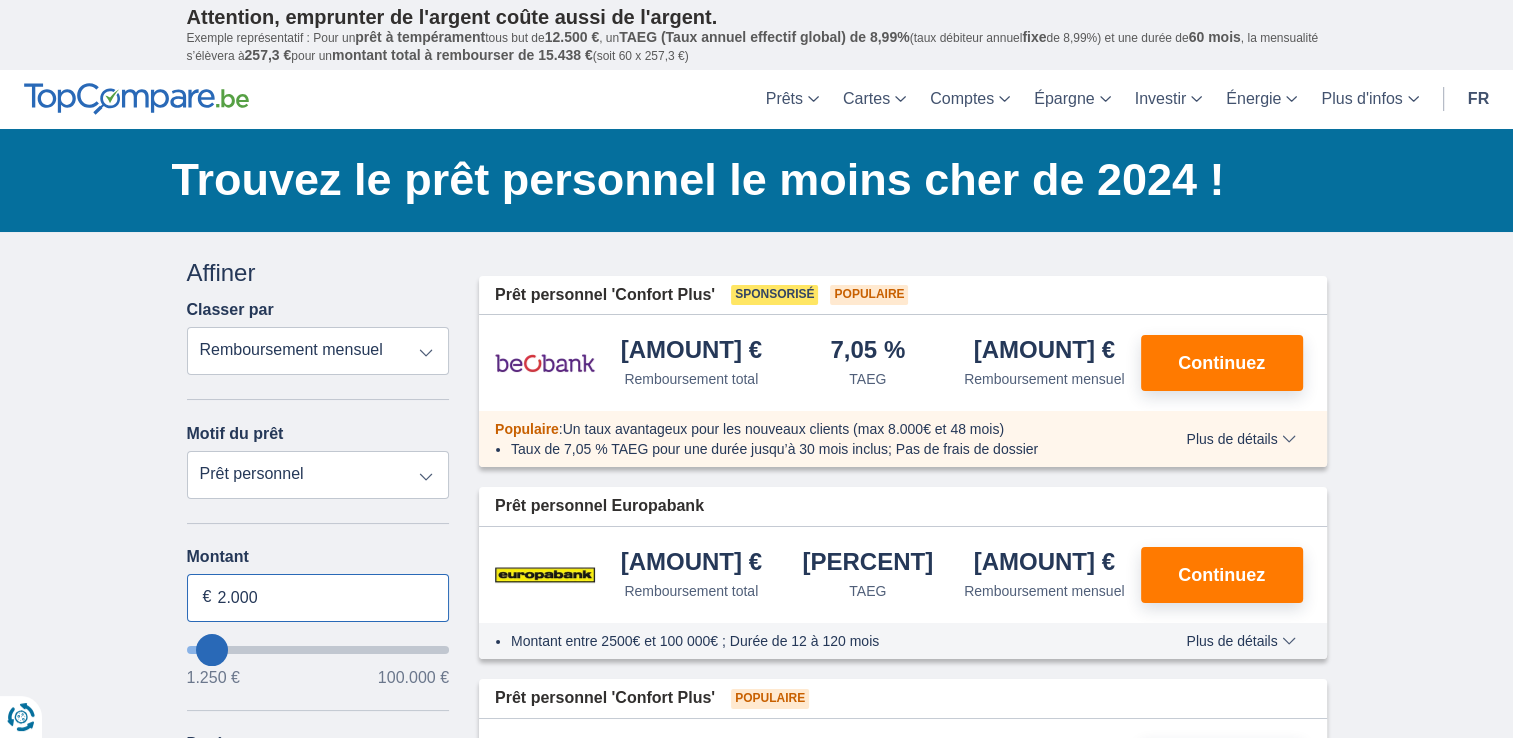 type on "2.000" 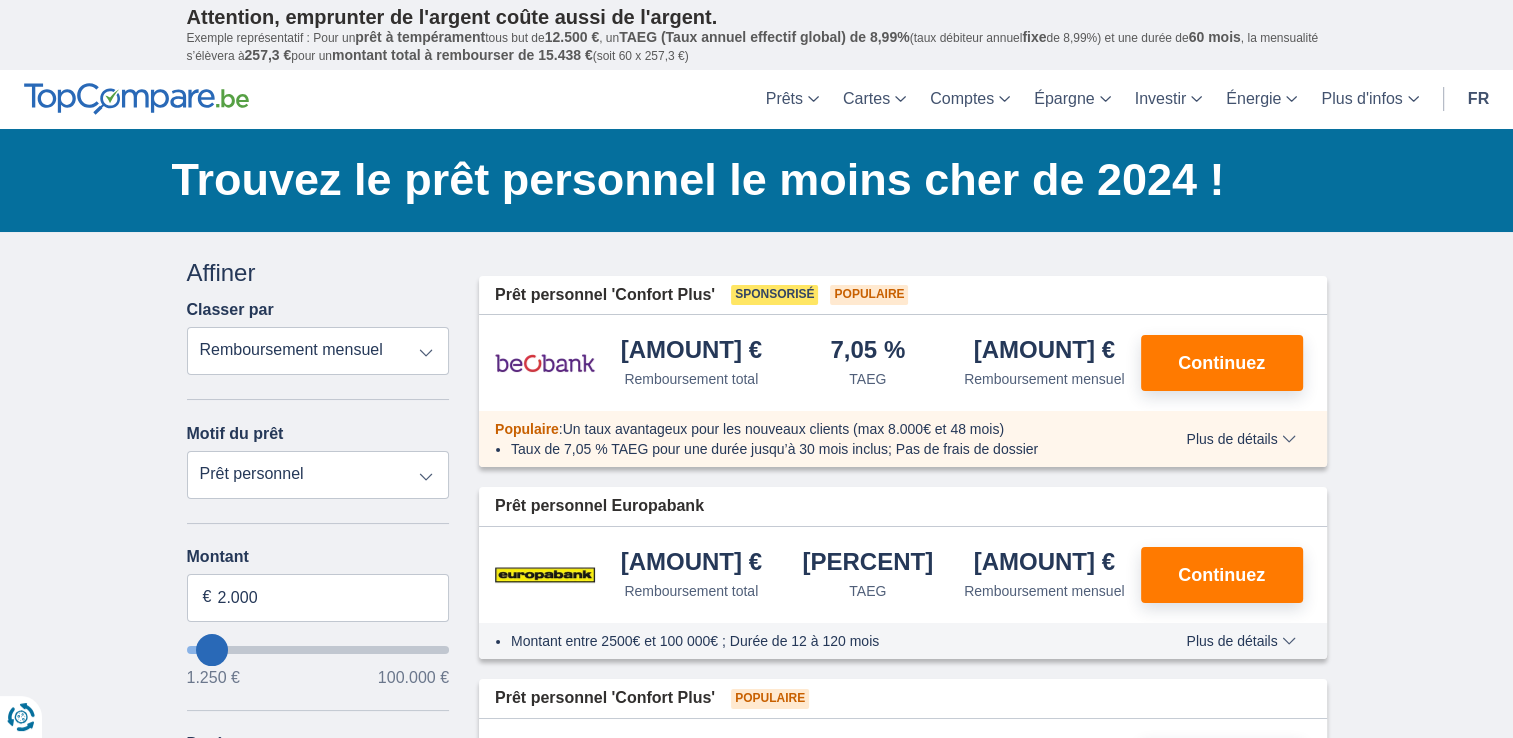type on "2250" 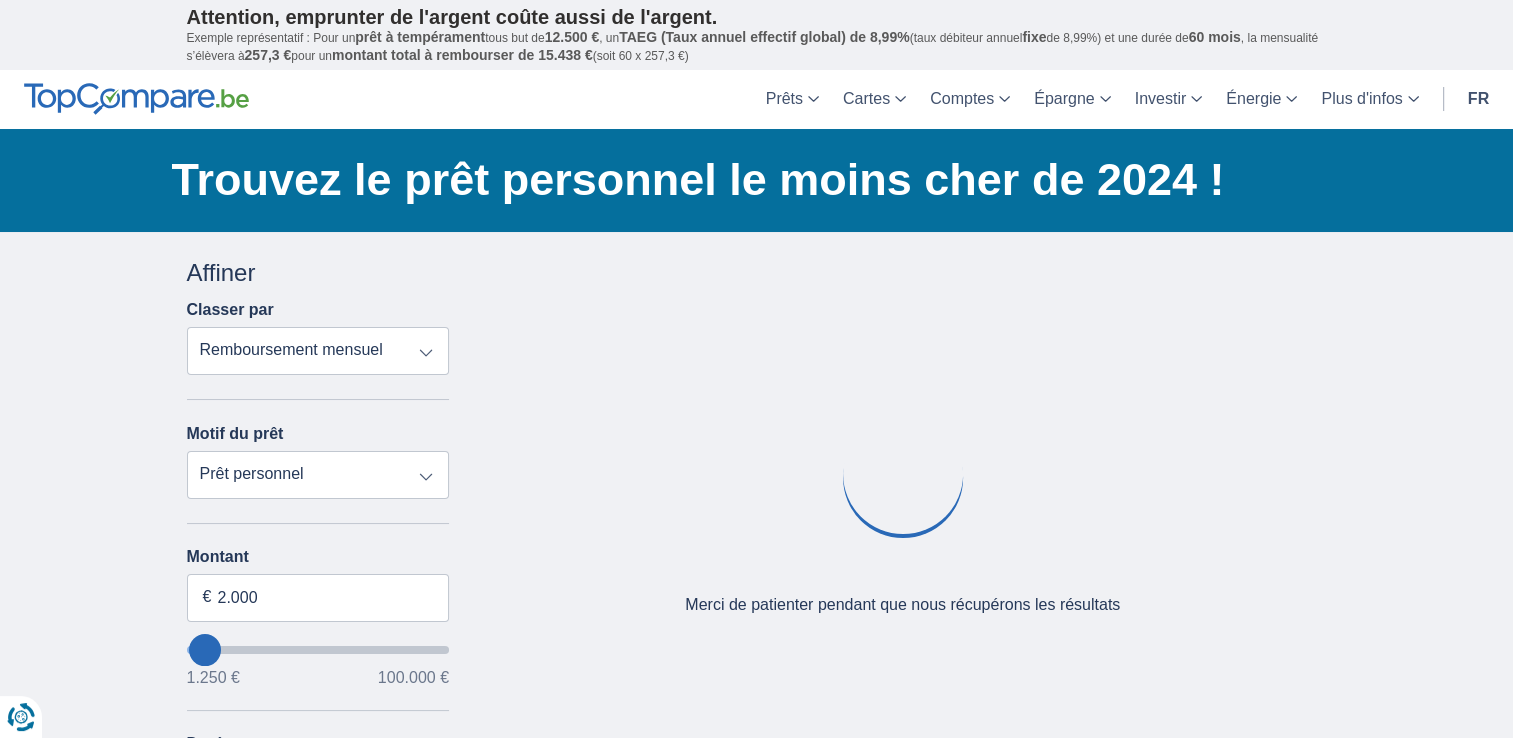 click on "100.000
€" at bounding box center (413, 678) 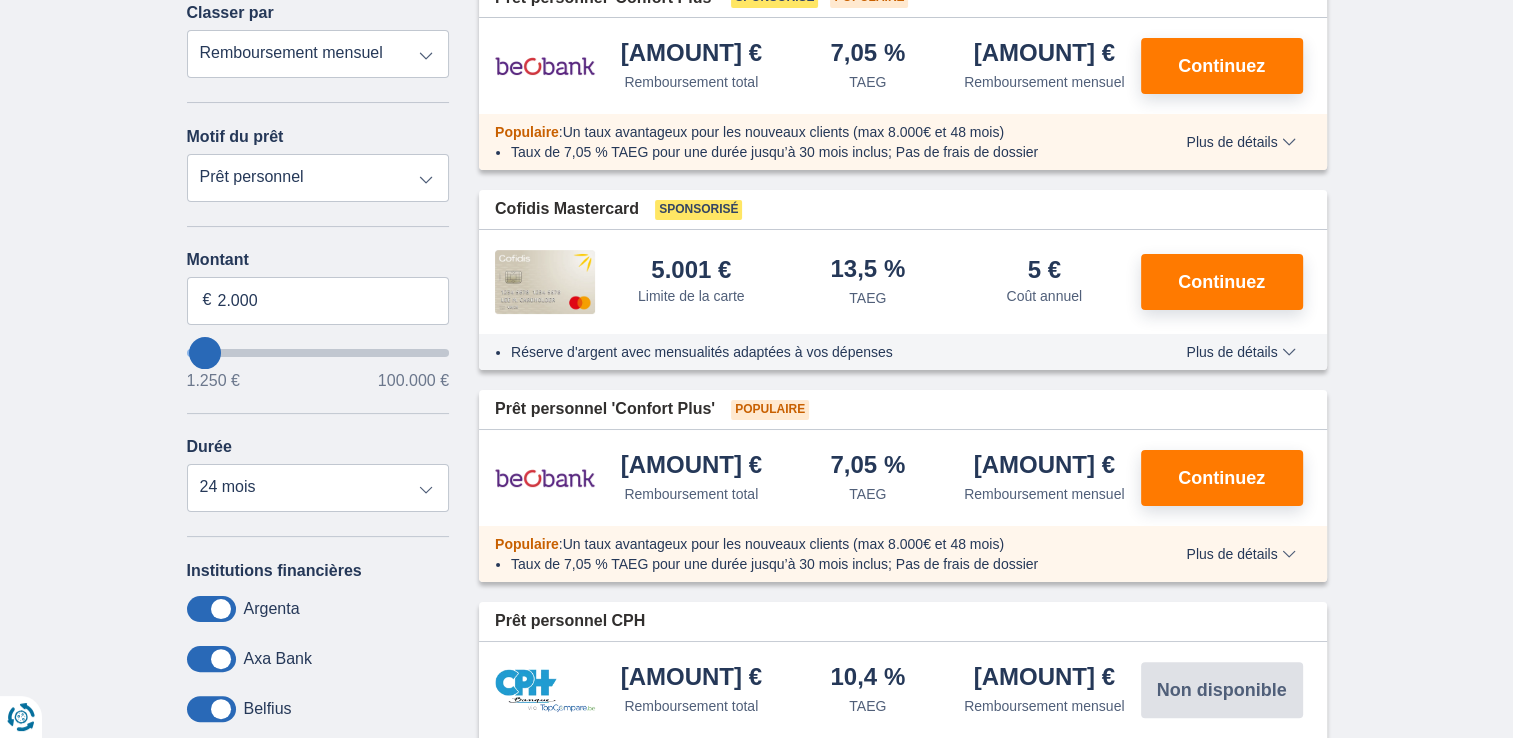 scroll, scrollTop: 320, scrollLeft: 0, axis: vertical 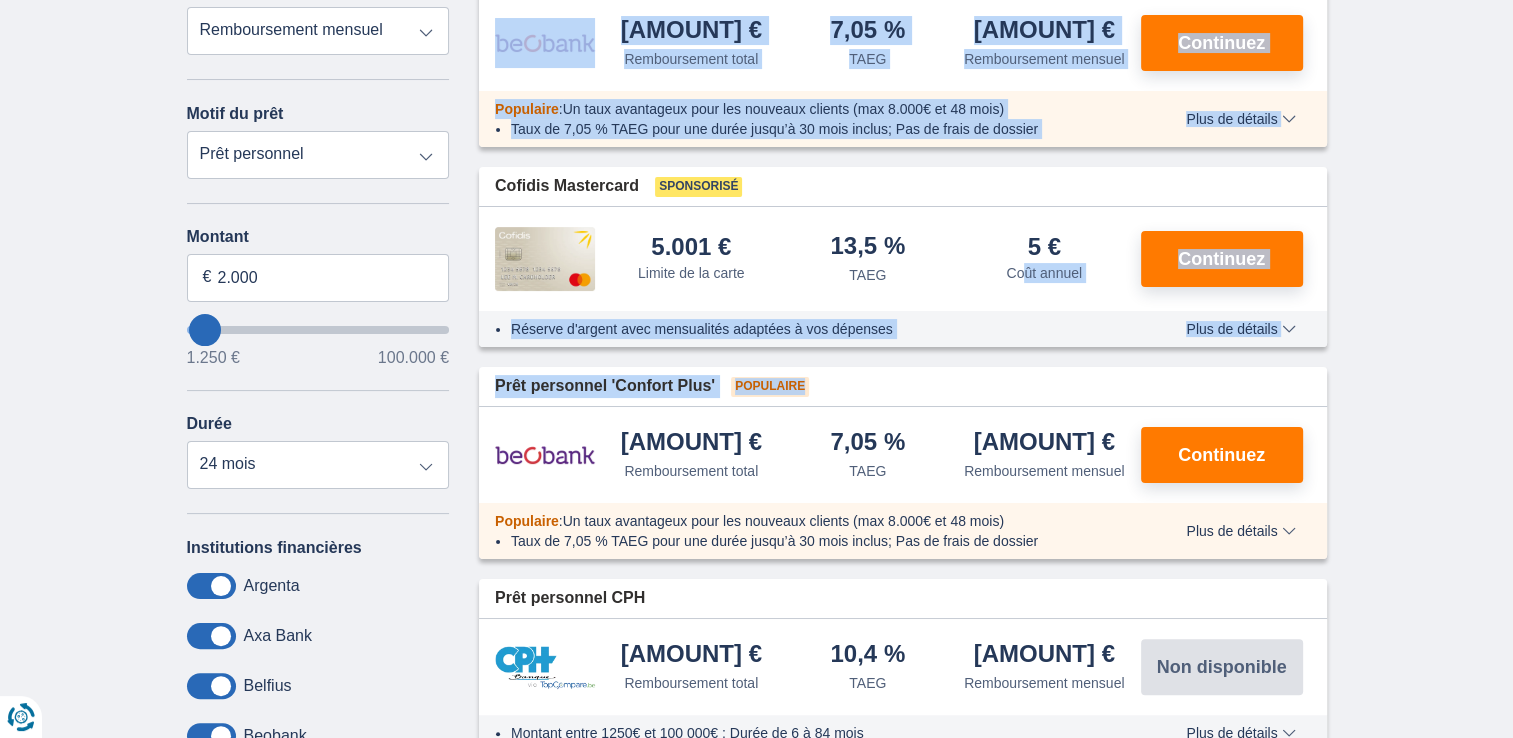 drag, startPoint x: 1024, startPoint y: 300, endPoint x: 464, endPoint y: 486, distance: 590.08136 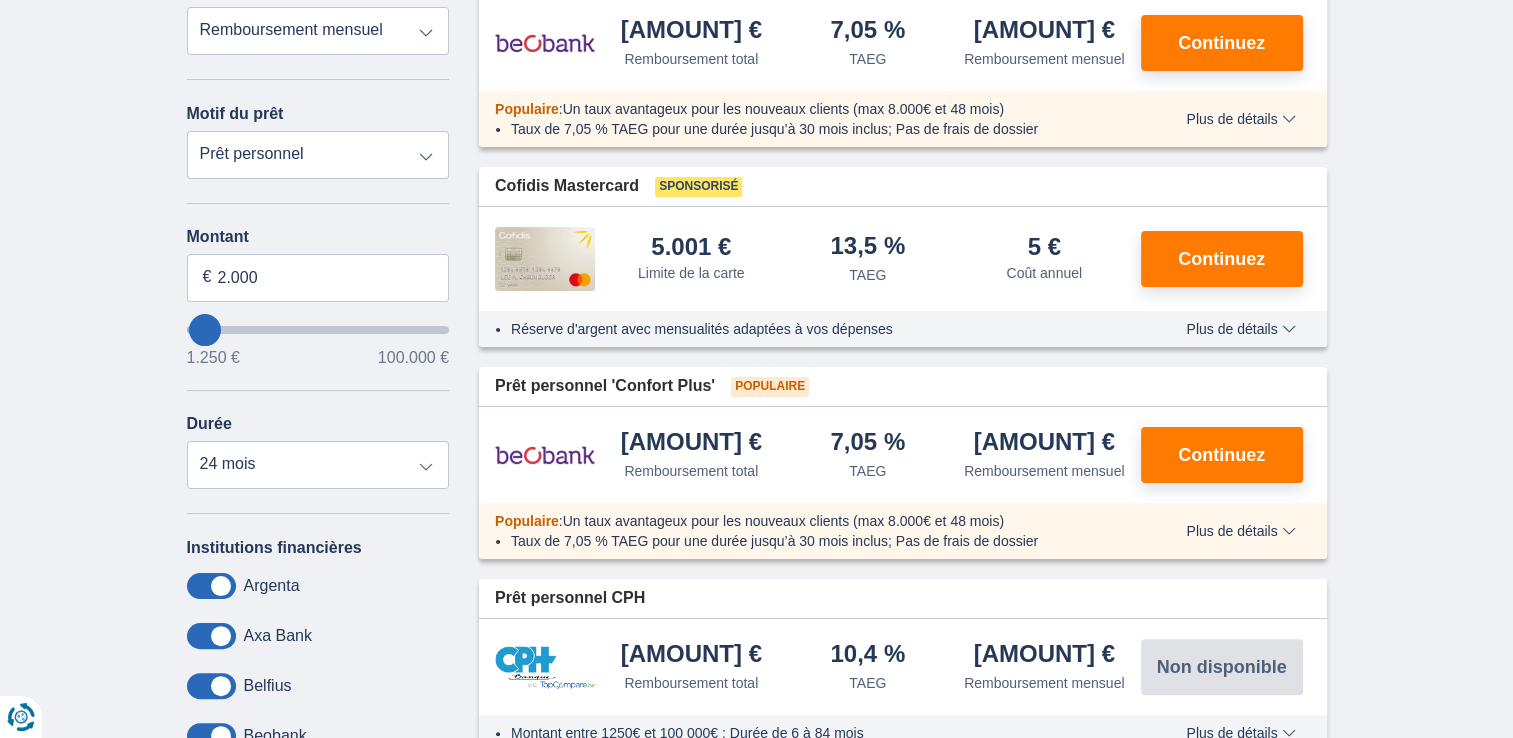drag, startPoint x: 464, startPoint y: 486, endPoint x: 442, endPoint y: 402, distance: 86.833176 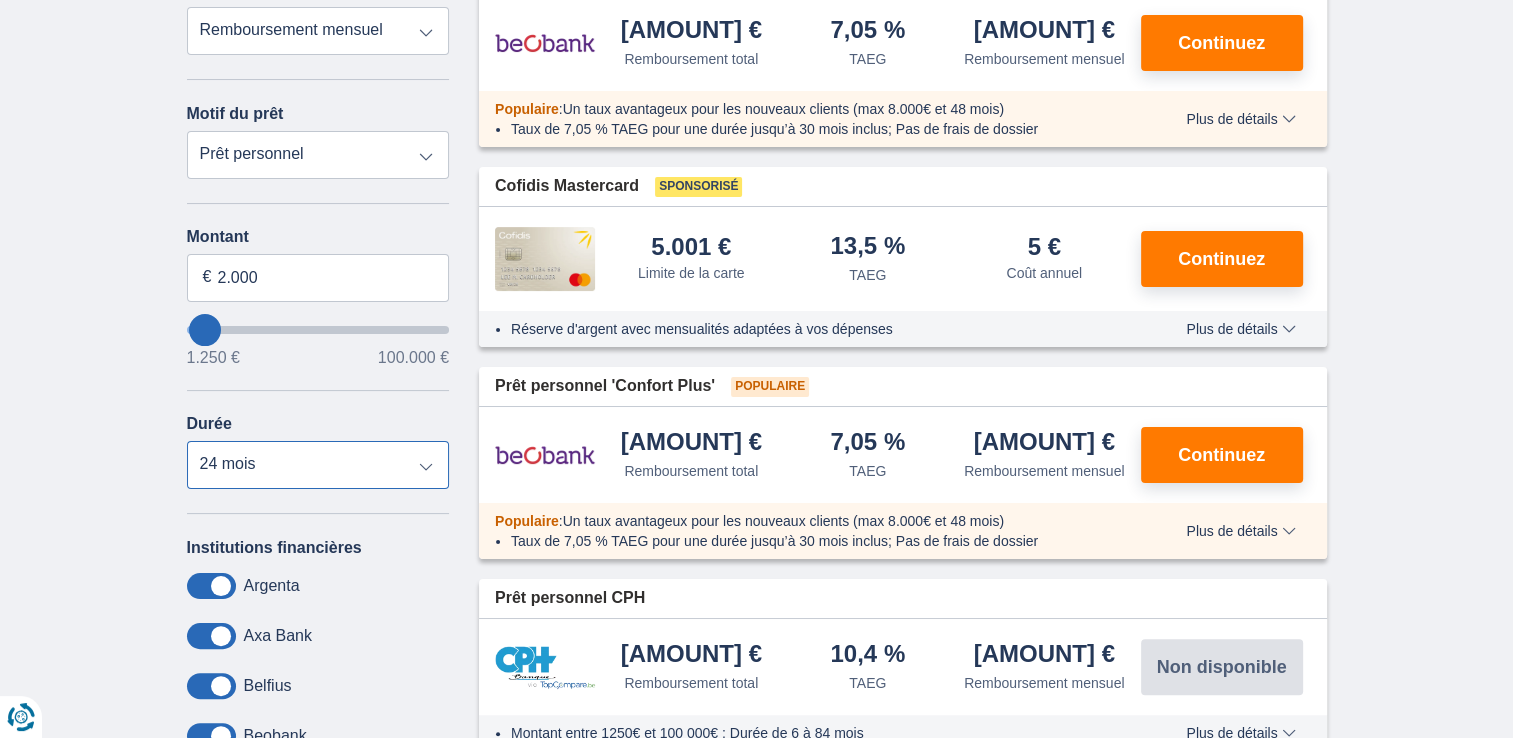 click on "12 mois
18 mois
24 mois" at bounding box center [318, 465] 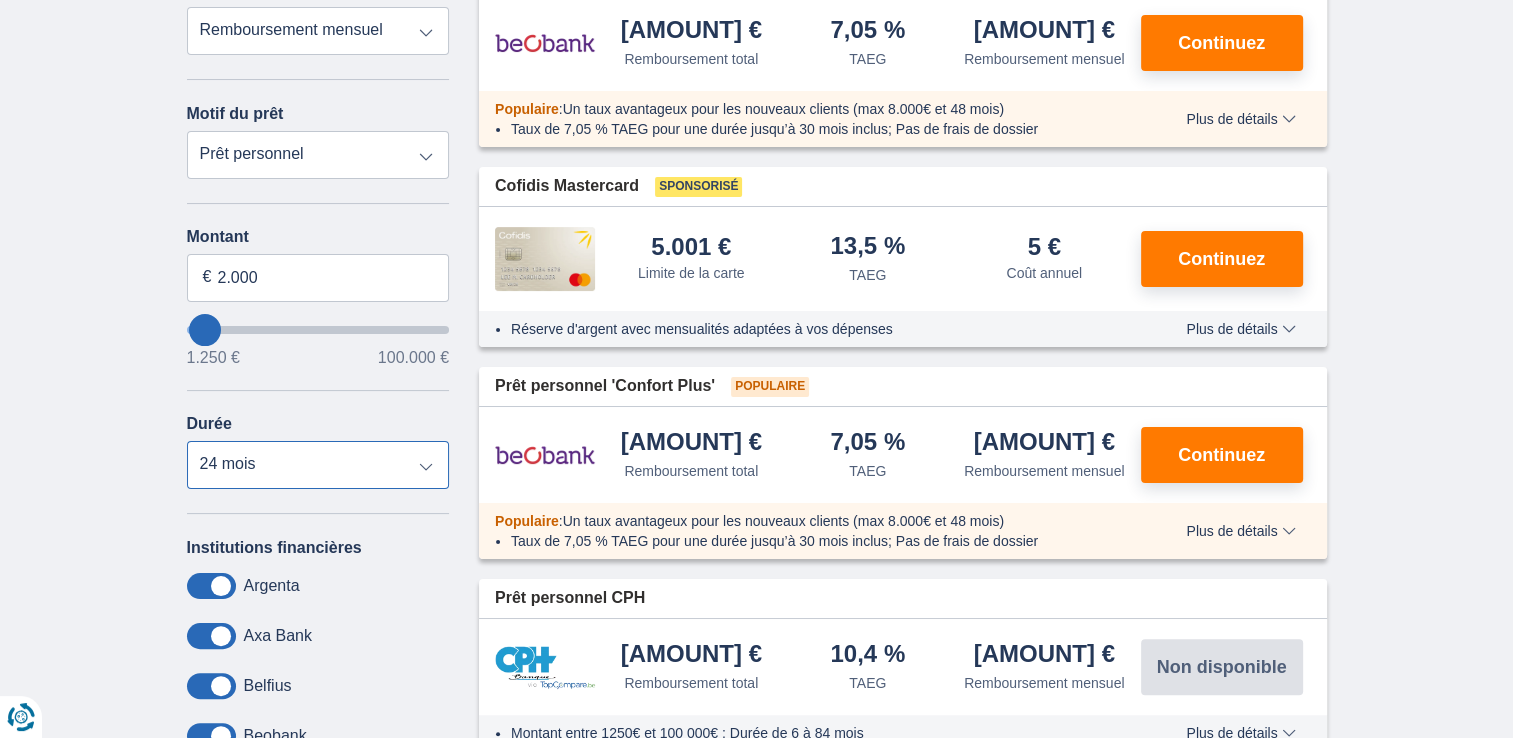 click on "12 mois
18 mois
24 mois" at bounding box center [318, 465] 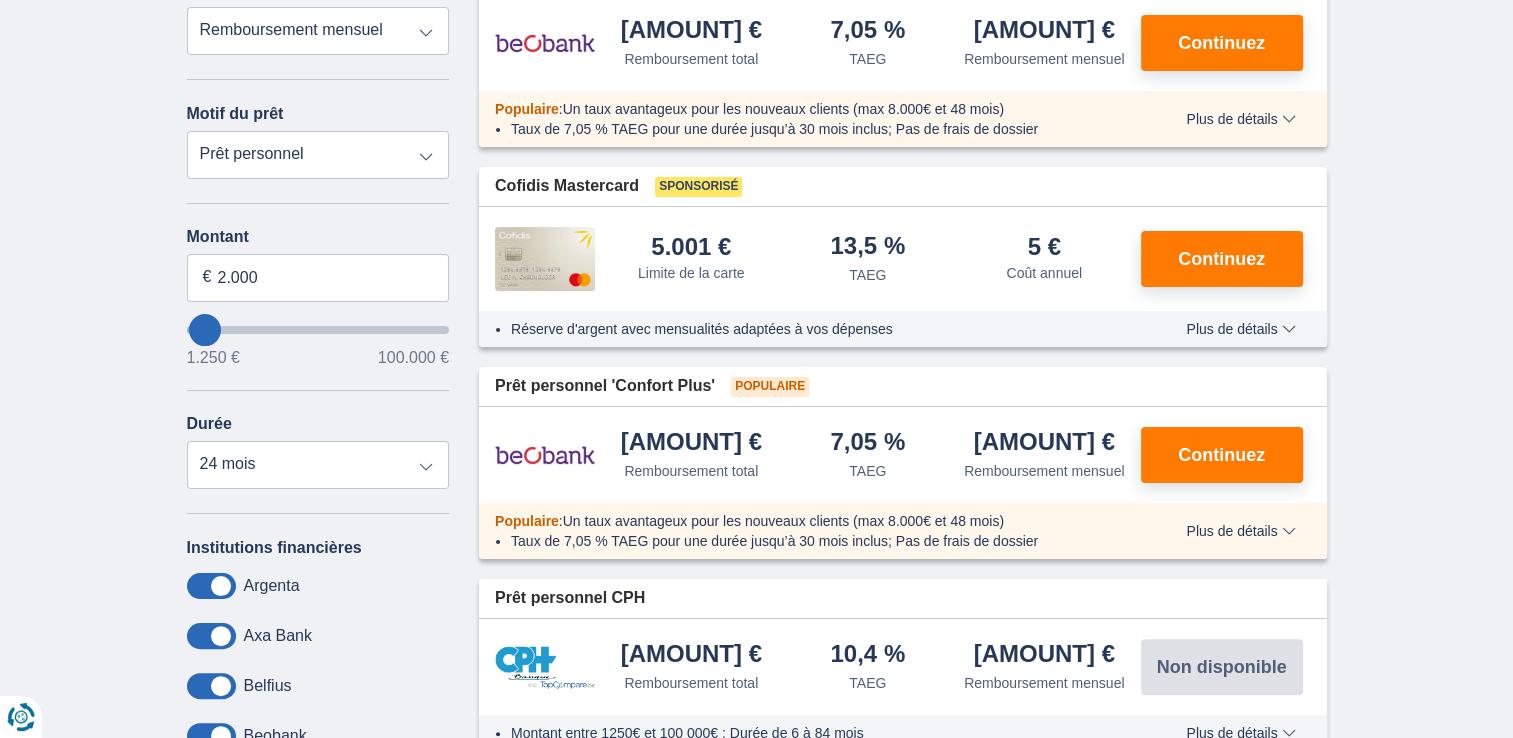 click on "Montant
2.000
€
1.250
€
100.000
€
Durée
12 mois
18 mois
24 mois" at bounding box center [318, 358] 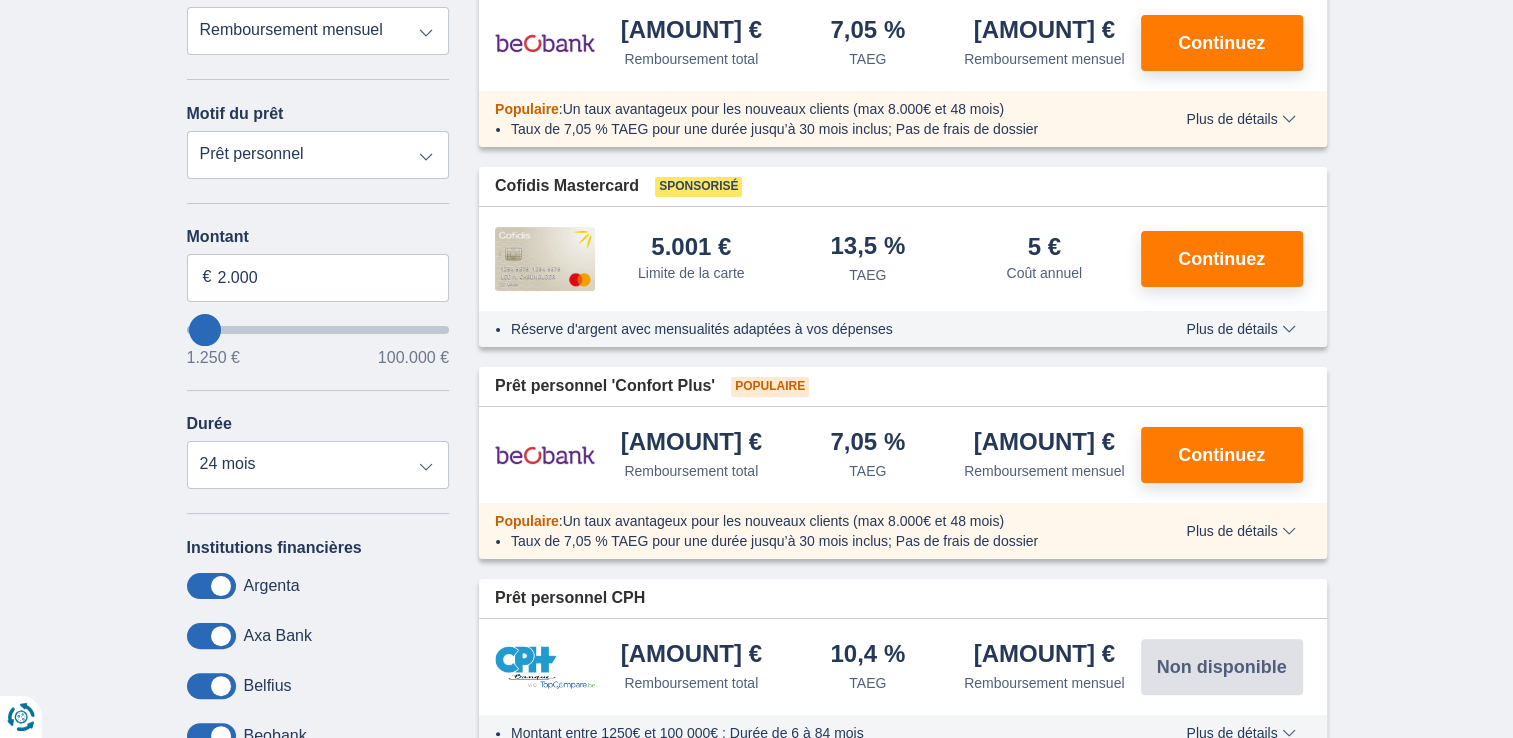 click on "Remboursement total
TAEG
Remboursement mensuel" at bounding box center (318, 31) 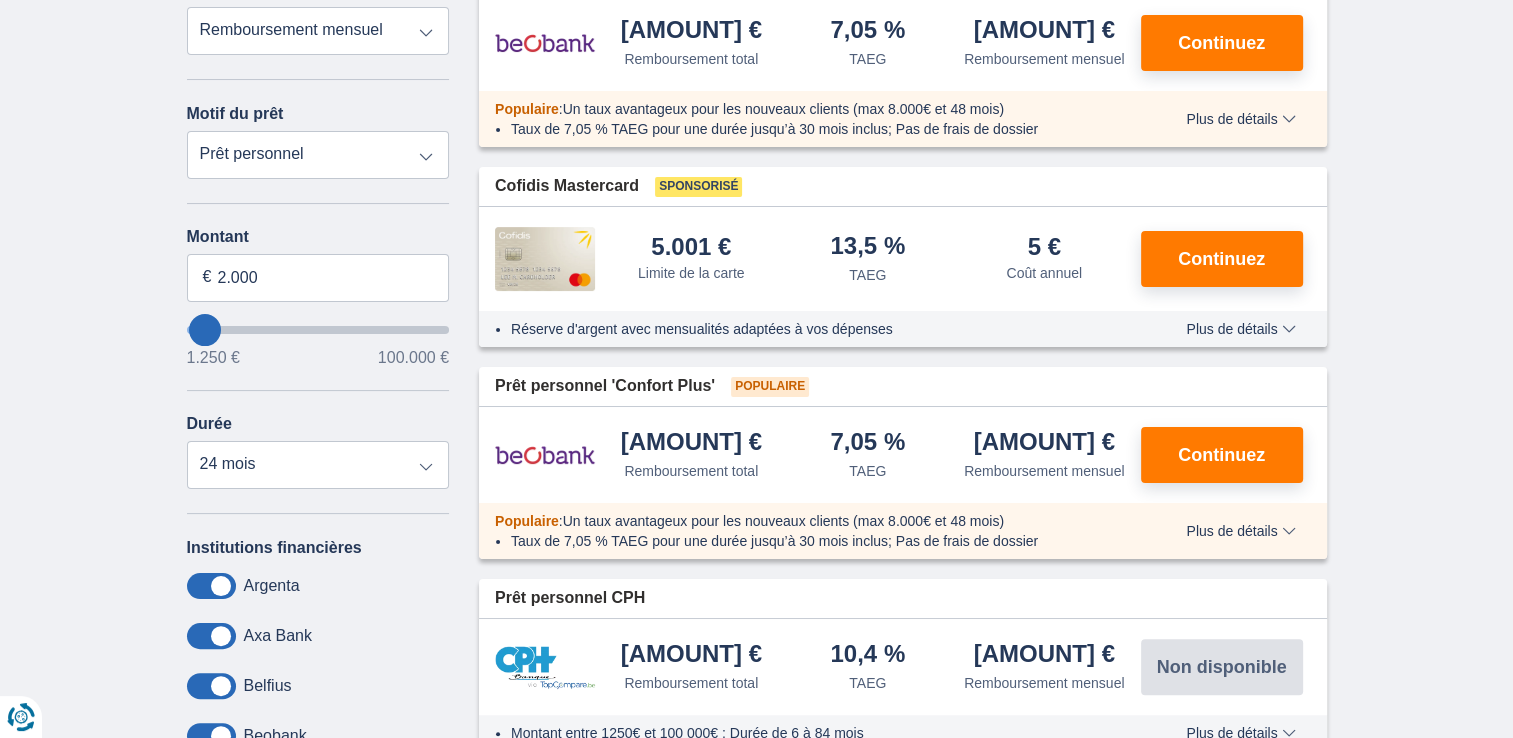 click on "Prêt personnel
Voiture
Moto / vélo
Caravane / mobilhome
Travaux
Energie
Rachat de crédits
Etudes
Vacances
Mariage
Décoration
Appareils électroniques
Populaire
Réserve d’argent" at bounding box center (318, 155) 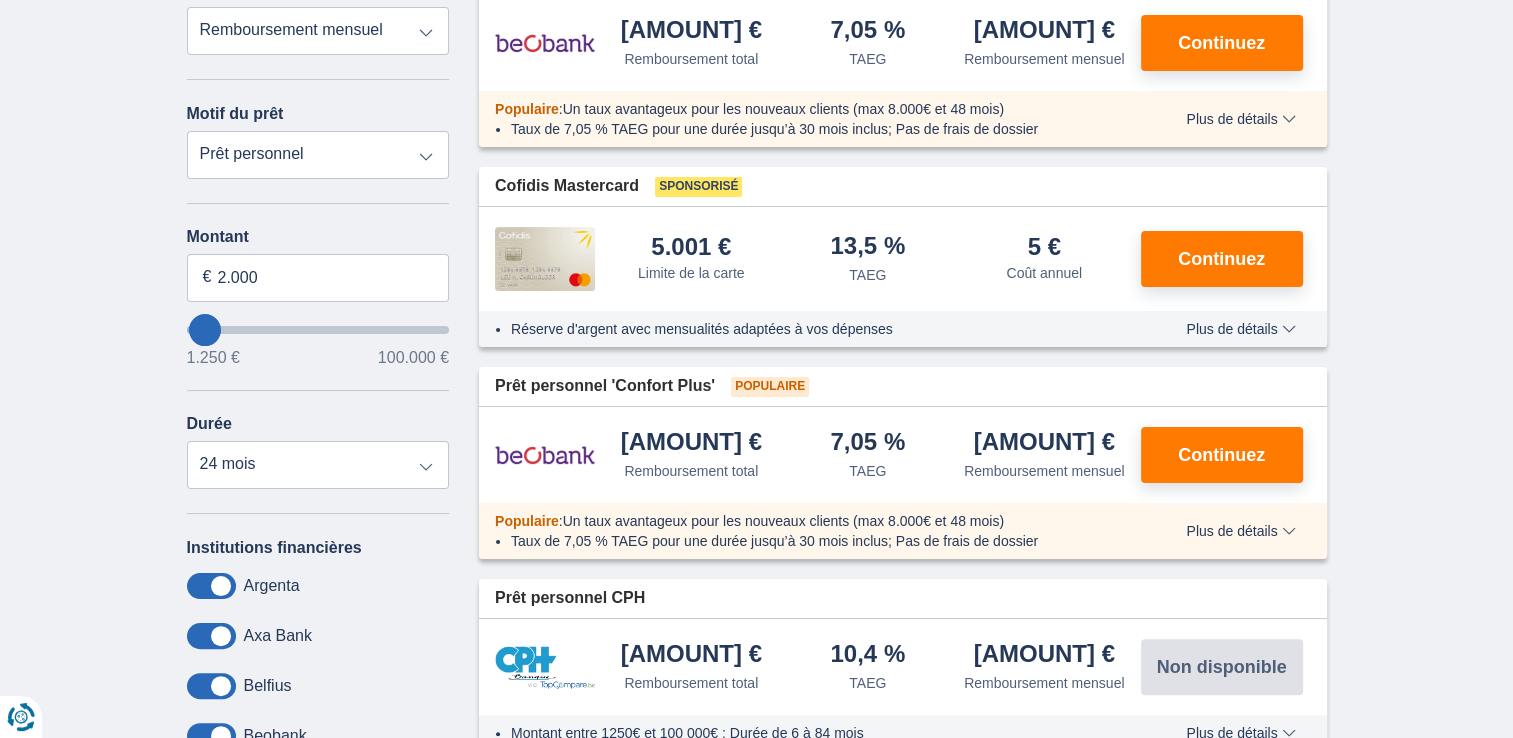 click on "Prêt personnel
Voiture
Moto / vélo
Caravane / mobilhome
Travaux
Energie
Rachat de crédits
Etudes
Vacances
Mariage
Décoration
Appareils électroniques
Populaire
Réserve d’argent" at bounding box center (318, 155) 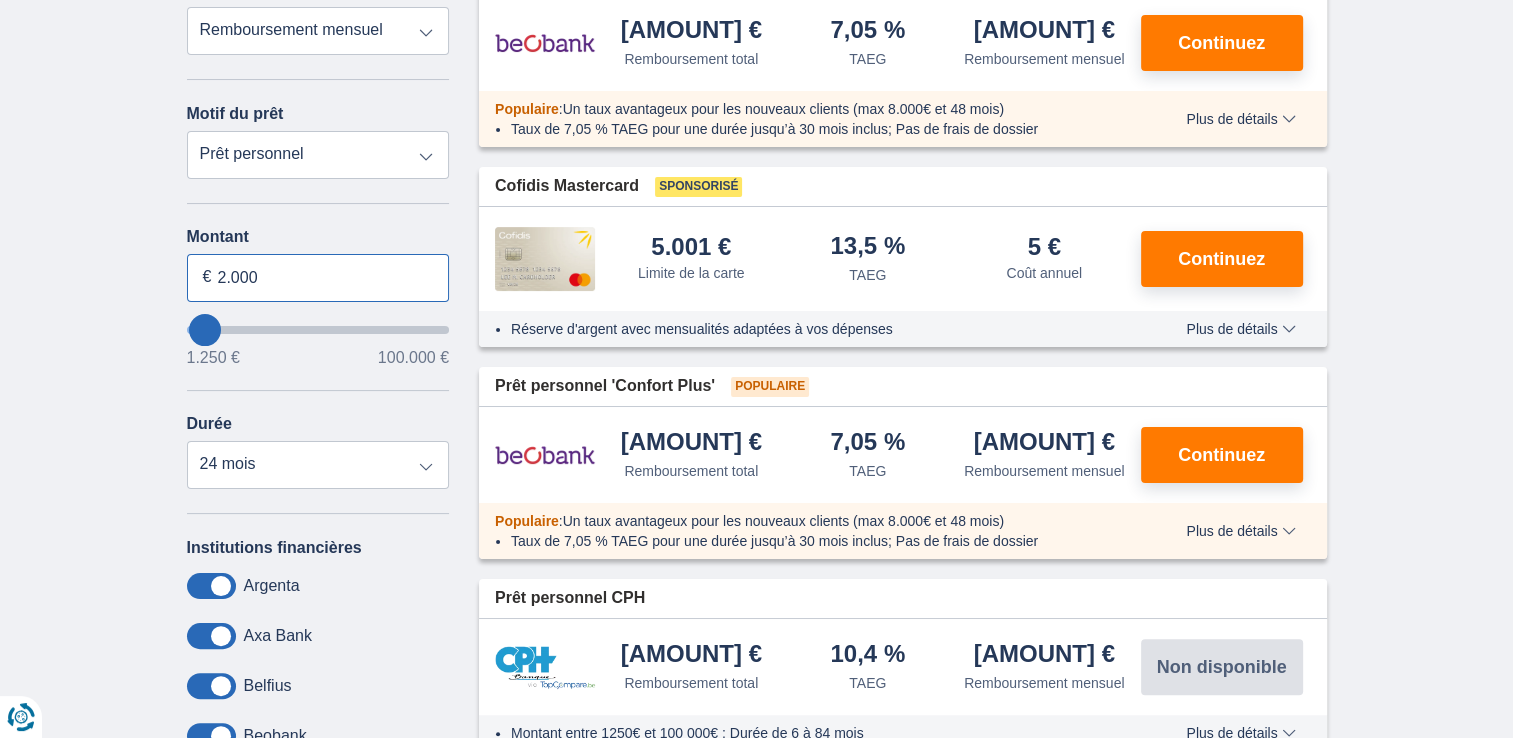click on "2.000" at bounding box center [318, 278] 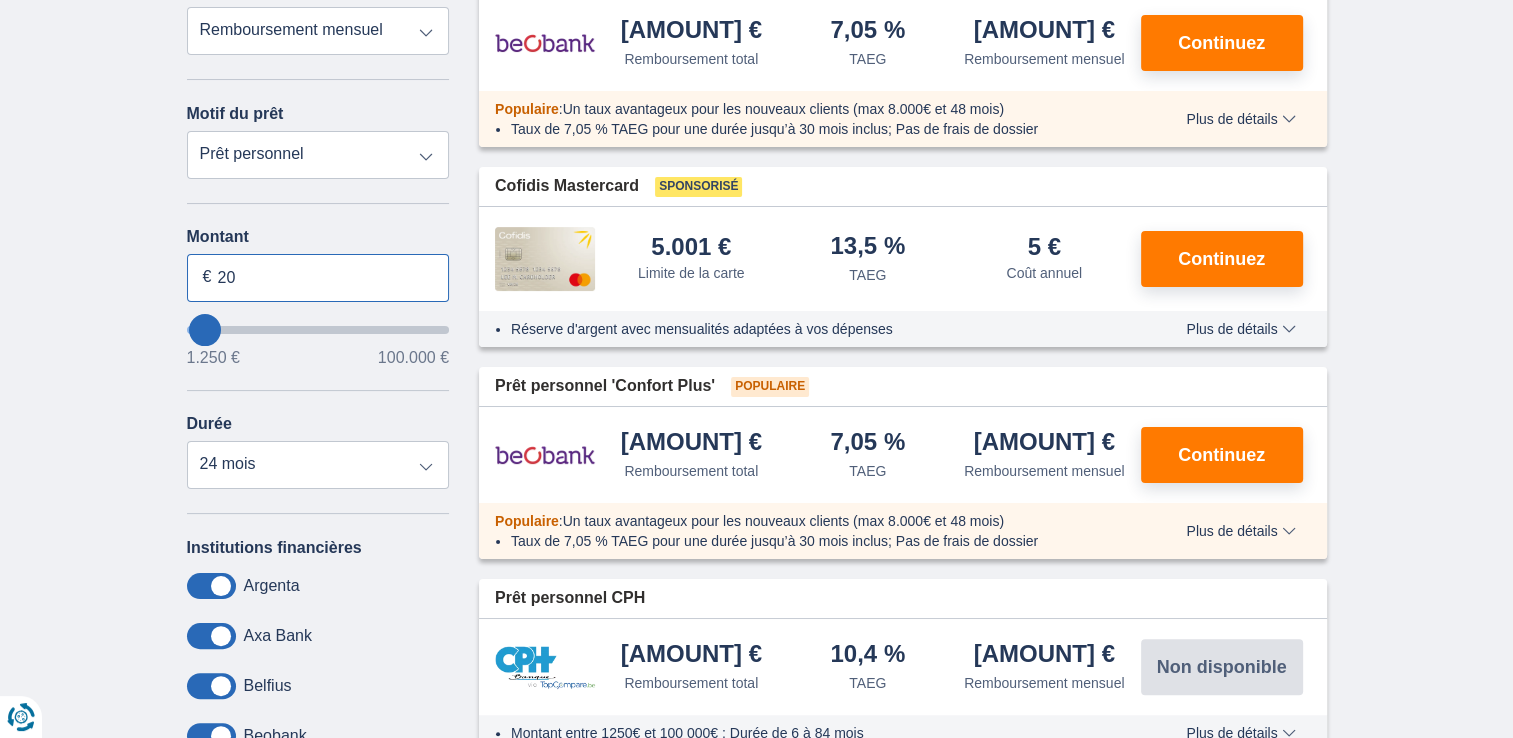 type on "2" 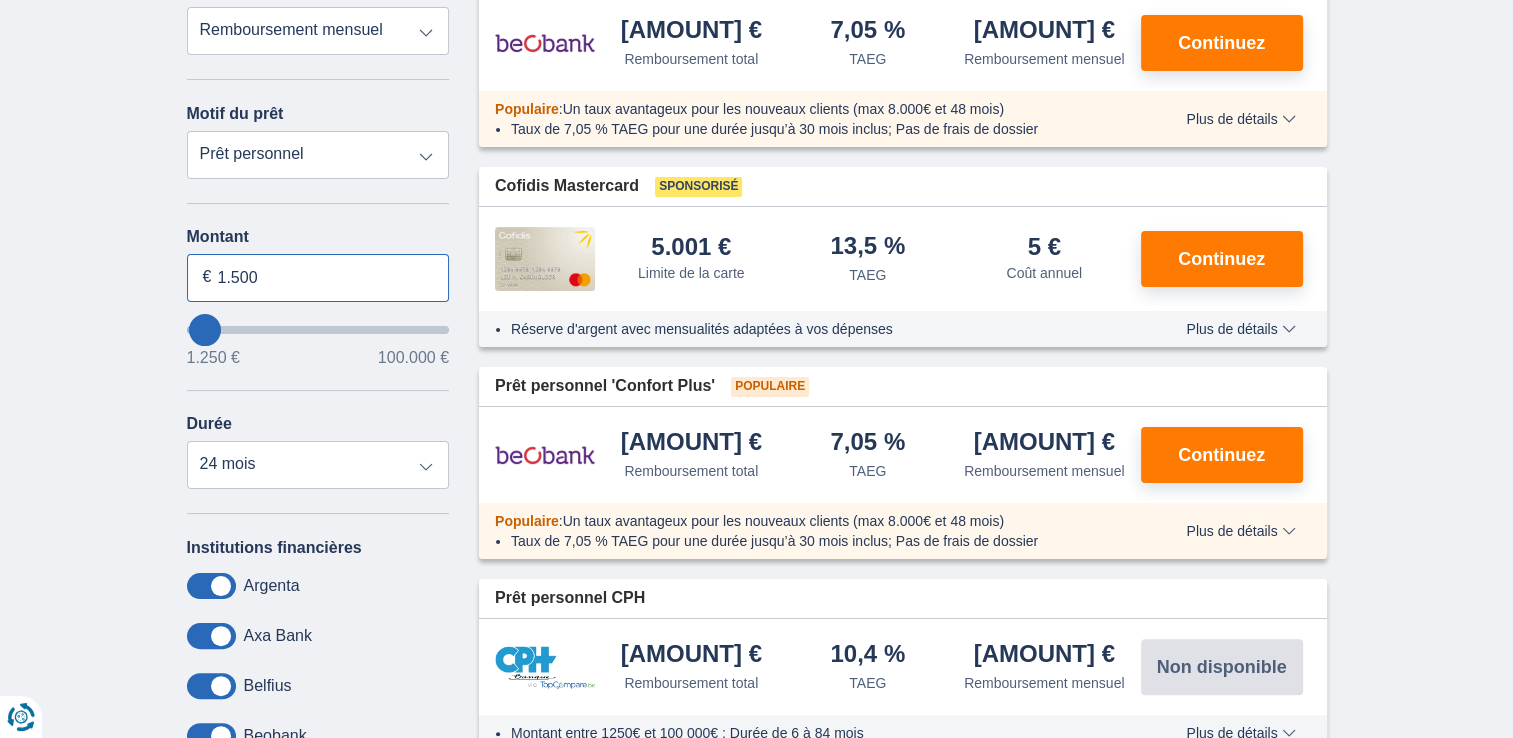 type on "1.500" 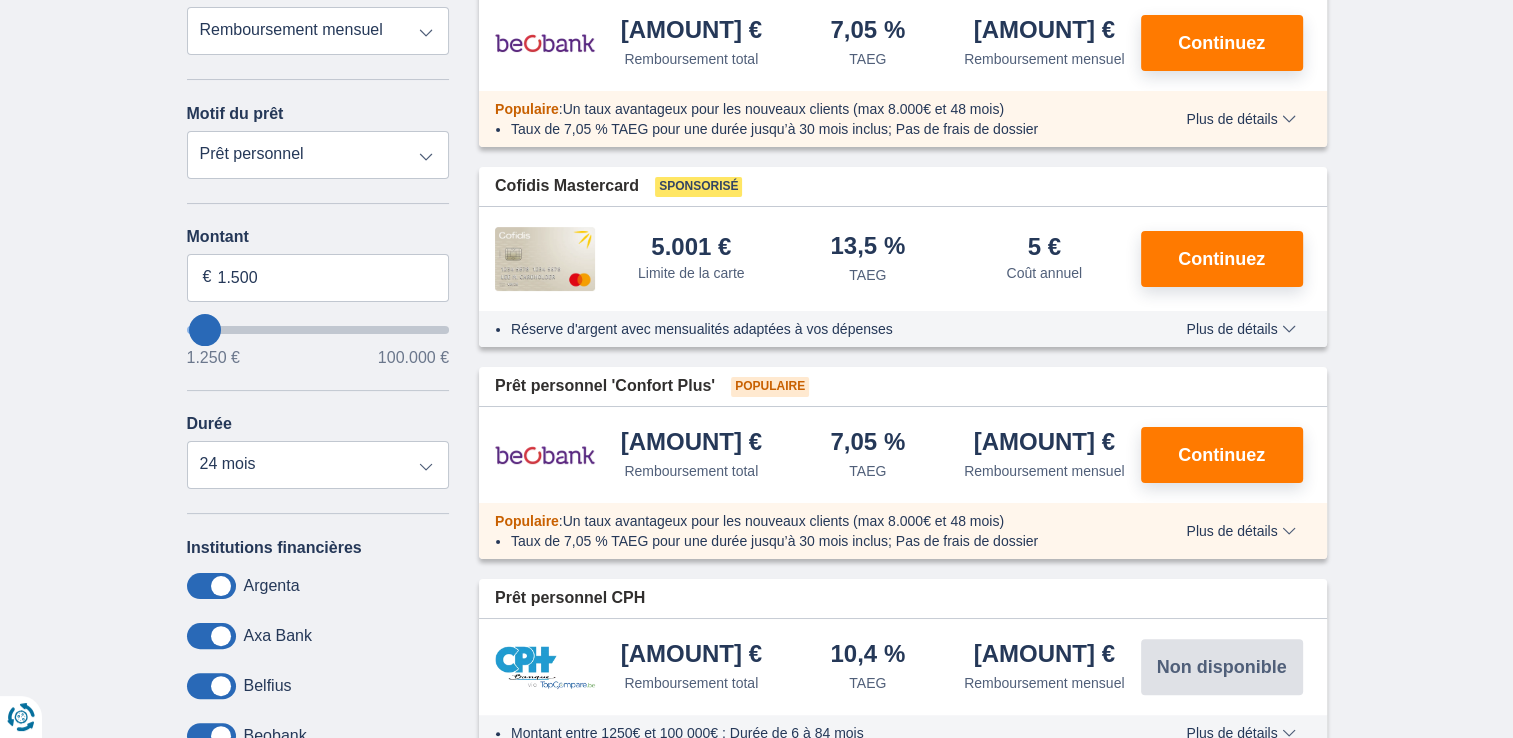 type on "1250" 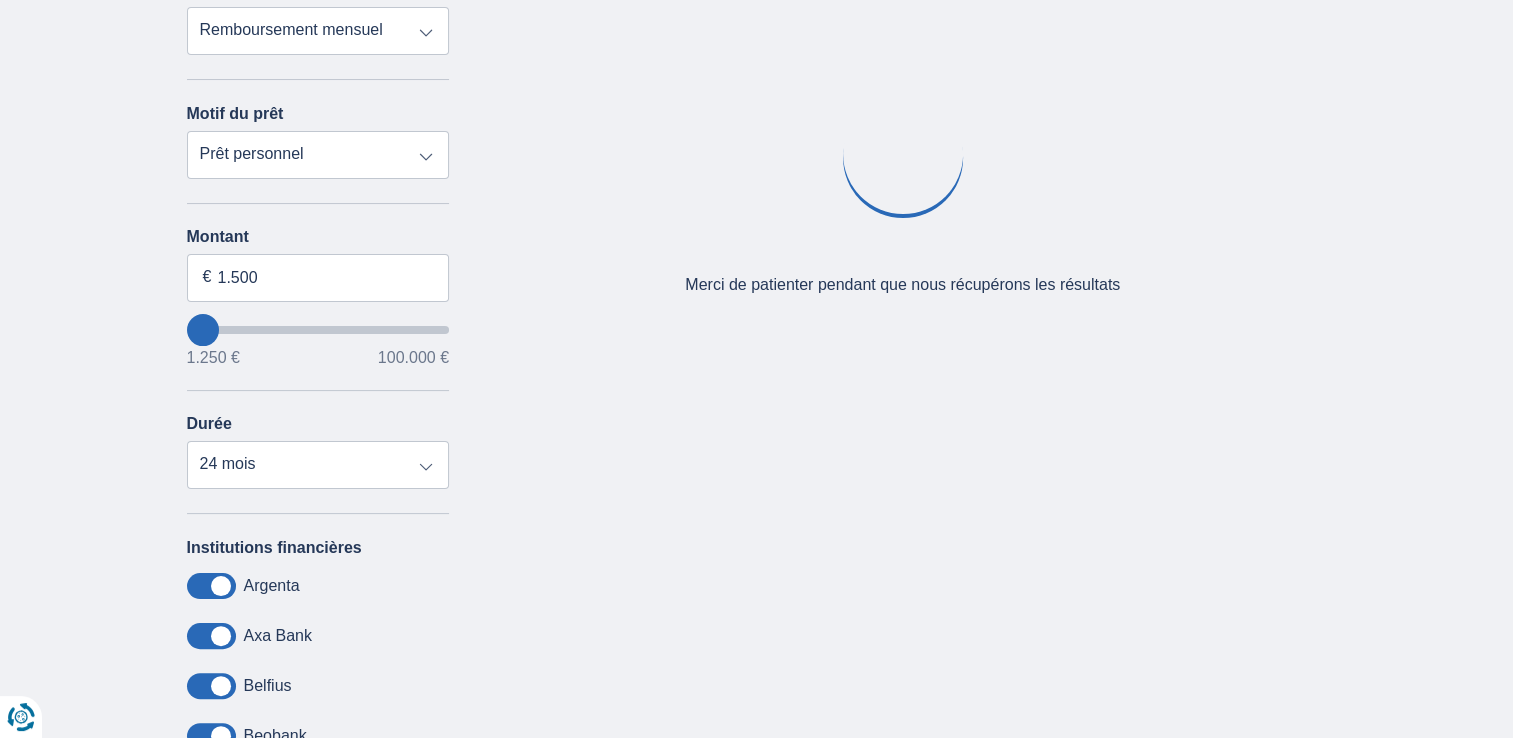 click on "Annuler
Filtres
Affiner
Classer par
Remboursement total
TAEG
Remboursement mensuel
Motif du prêt
Prêt personnel
Voiture
Moto / vélo
Caravane / mobilhome
Travaux
Energie
Rachat de crédits
Etudes
Vacances
Mariage
Décoration
Appareils électroniques
Populaire
Réserve d’argent
Type de véhicule
Classique
Eco
Âge du véhicule
Neuf
0-1 ans
1-2 ans
2-3 ans
3-4 ans
4-5 ans
5+ ans
Montant
1.500
€
1.250
€
100.000
€
Durée
12 mois
18 mois
24 mois
Institutions financières
Argenta
Axa Bank
Belfius
Beobank
BNP Paribas Fortis
Buy Way
Carrefour Finance
CBC
Cofidis
CPH Banque
Crelan
DHB Bank
Elantis" at bounding box center (318, 396) 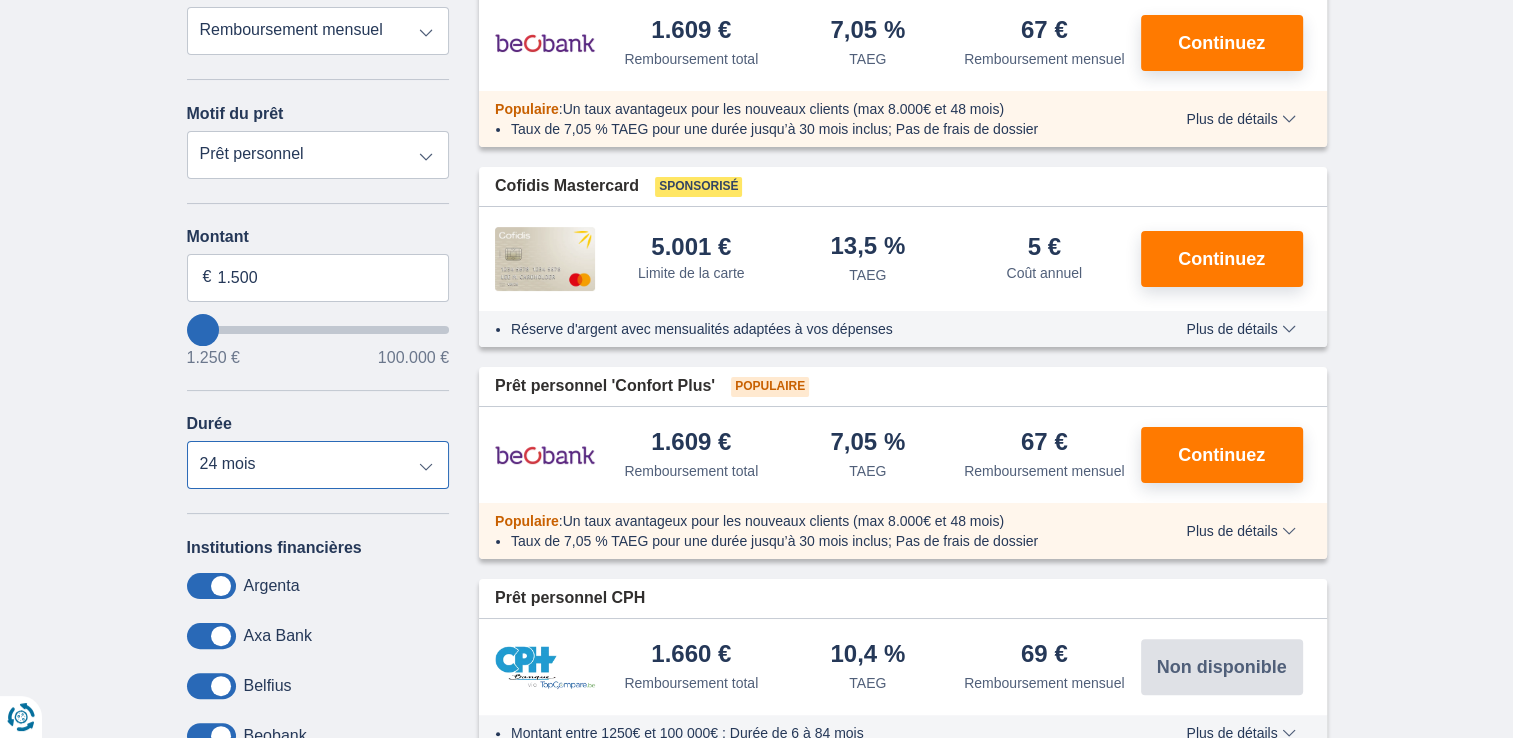 click on "12 mois
18 mois
24 mois" at bounding box center [318, 465] 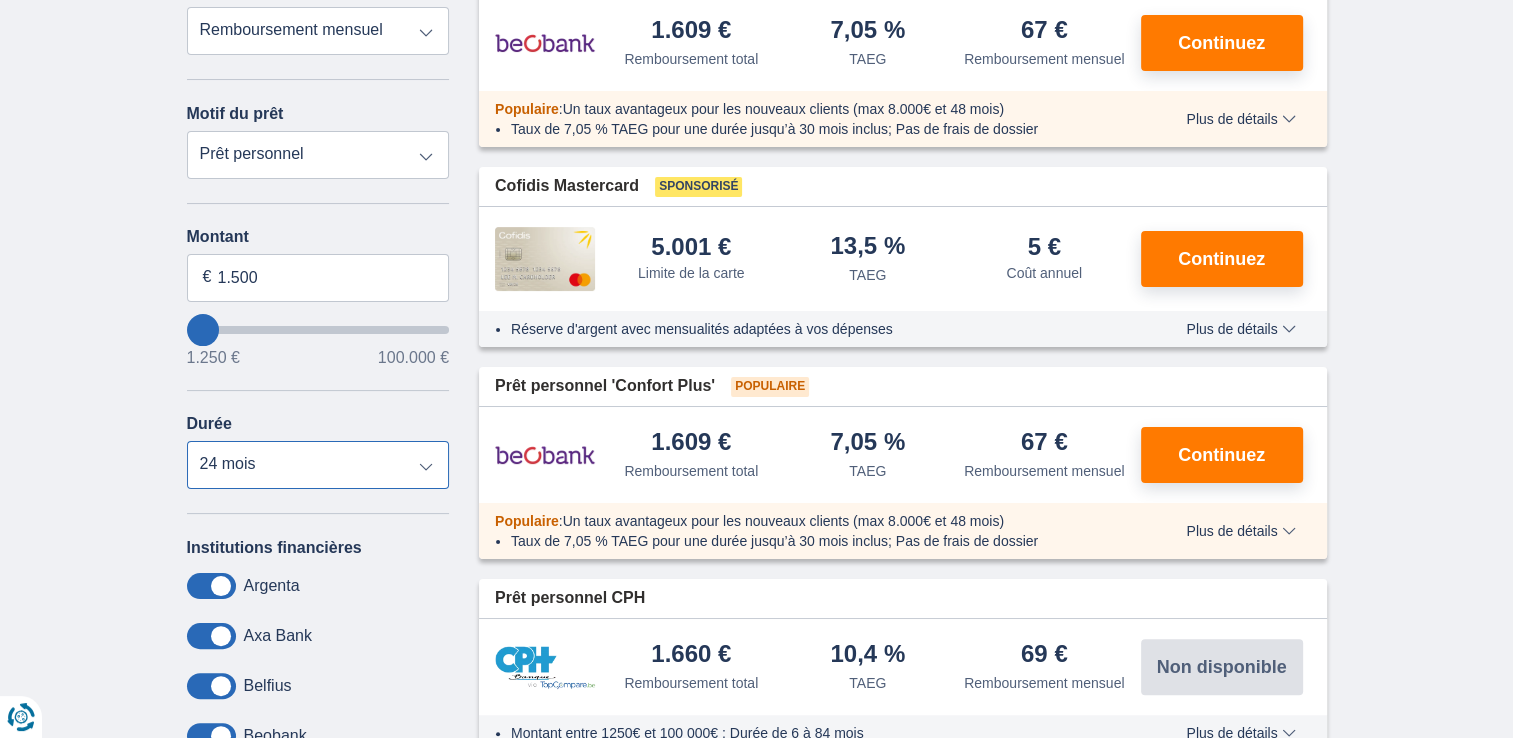 click on "12 mois
18 mois
24 mois" at bounding box center [318, 465] 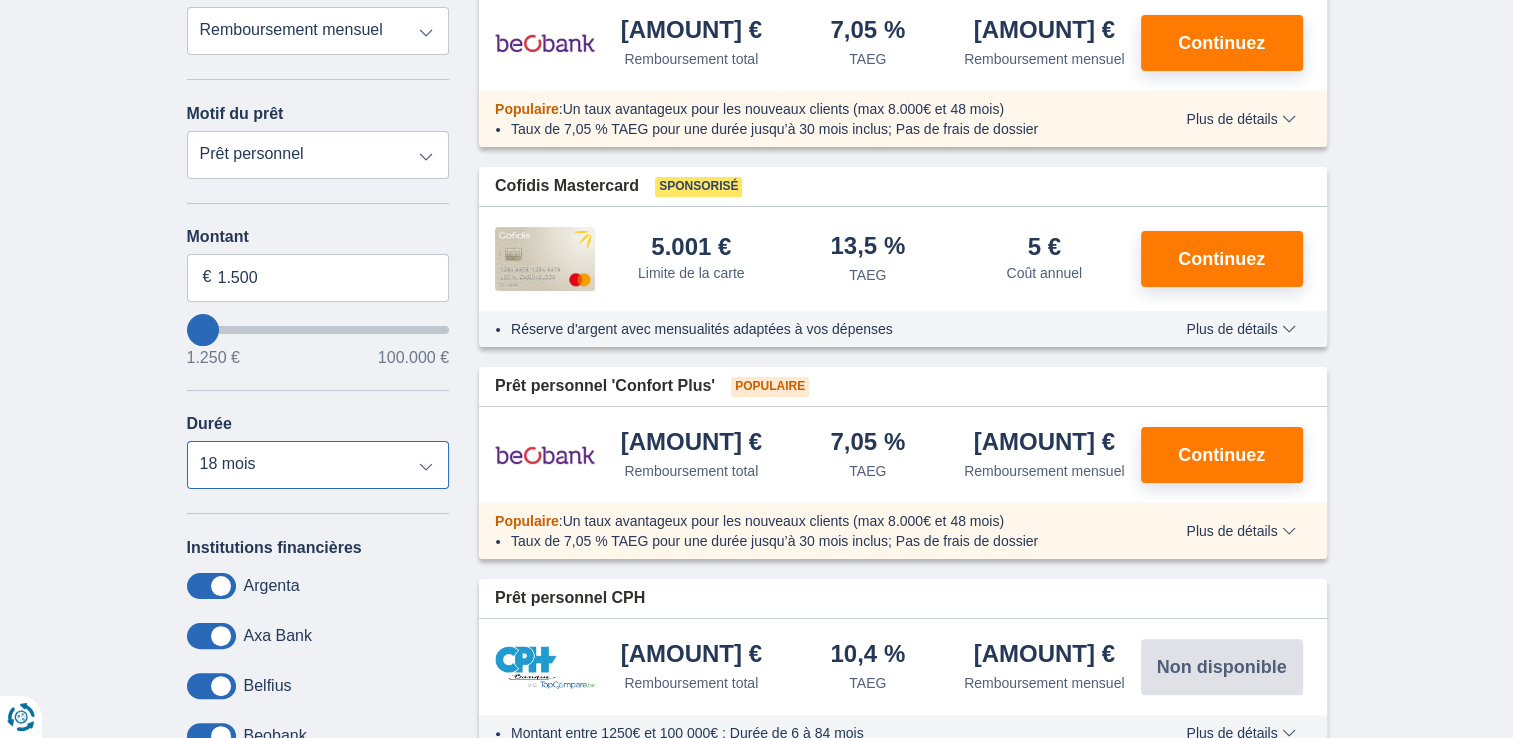 click on "12 mois
18 mois
24 mois" at bounding box center [318, 465] 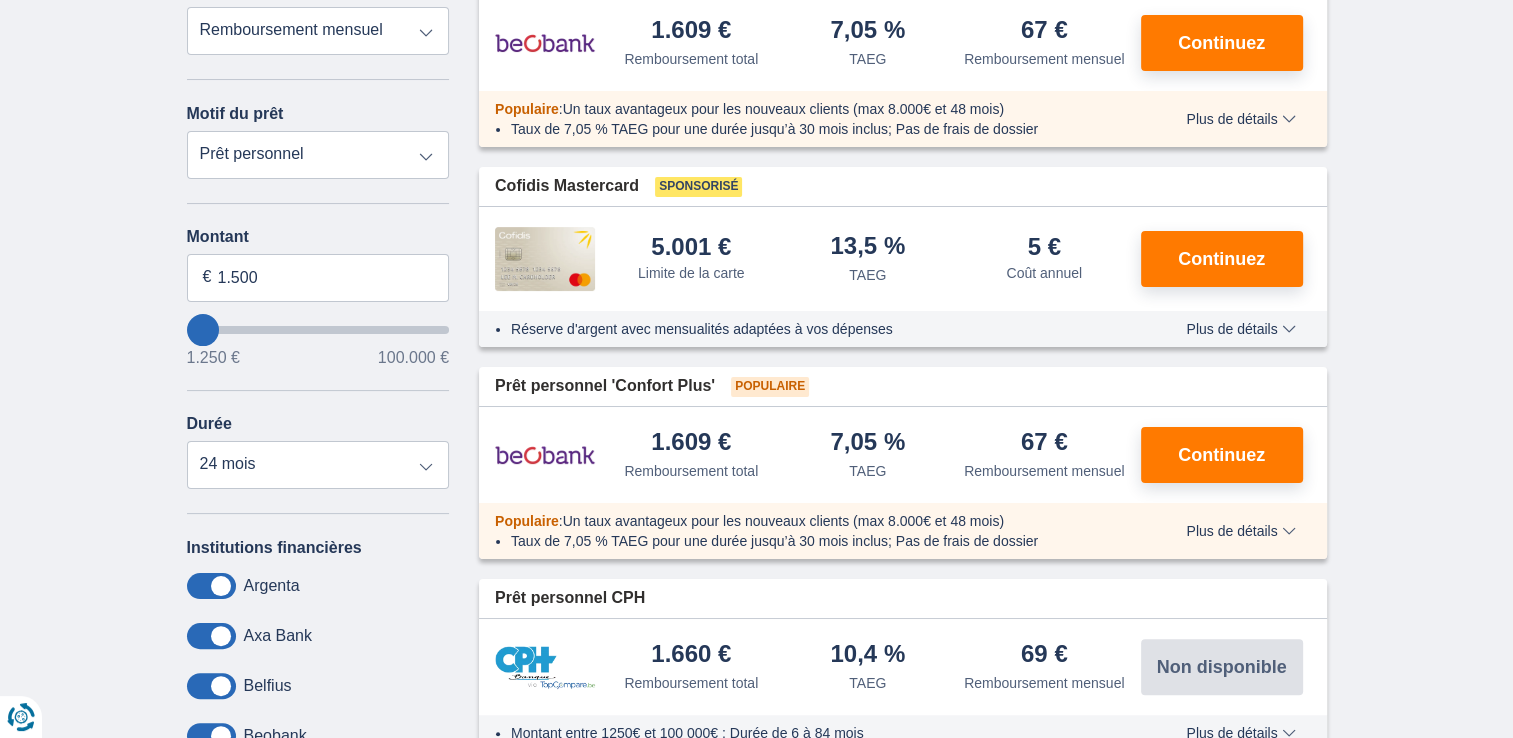 click on "×
widget.non-eligible-application.title
widget.non-eligible-application.text
non-eligible-application.overlay.left
non-eligible-application.overlay.right
×
cc.checkout.REJECTED.headline
cc.REJECTED
cc.REJECTED.button
Trier
Remboursement total
TAEG
Remboursement mensuel
Filtrer
Annuler
Filtres
Affiner
Classer par
Remboursement total
TAEG
Remboursement mensuel
Motif du prêt
Prêt personnel
Voiture
Moto / vélo
Caravane / mobilhome
Travaux
Energie
Rachat de crédits
Etudes
Vacances
Mariage
Décoration
Appareils électroniques
Populaire
Réserve d’argent
Type de véhicule
Classique
Eco
Âge du véhicule
Neuf
0-1 ans
1-2 ans
2-3 ans
3-4 ans
4-5 ans" at bounding box center (756, 562) 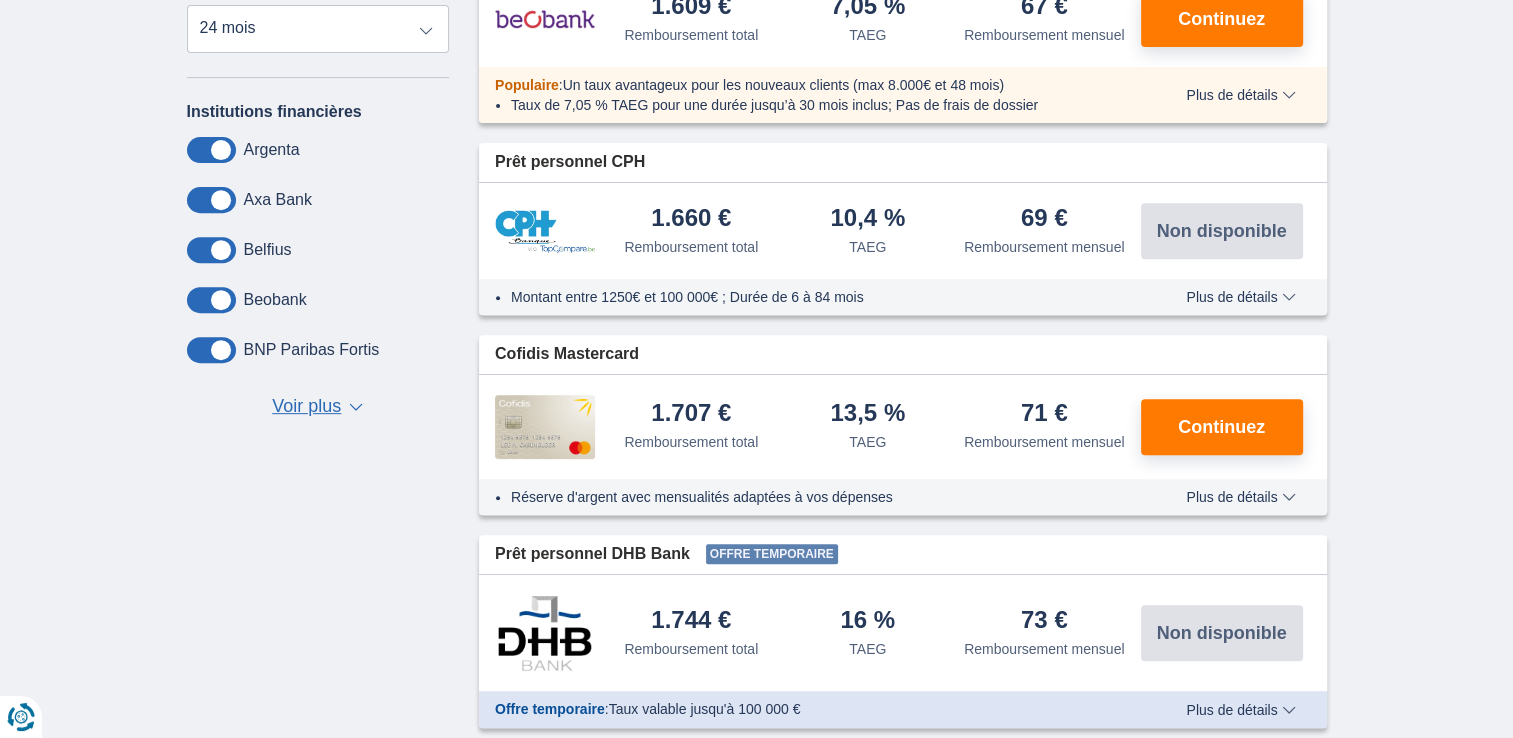 scroll, scrollTop: 760, scrollLeft: 0, axis: vertical 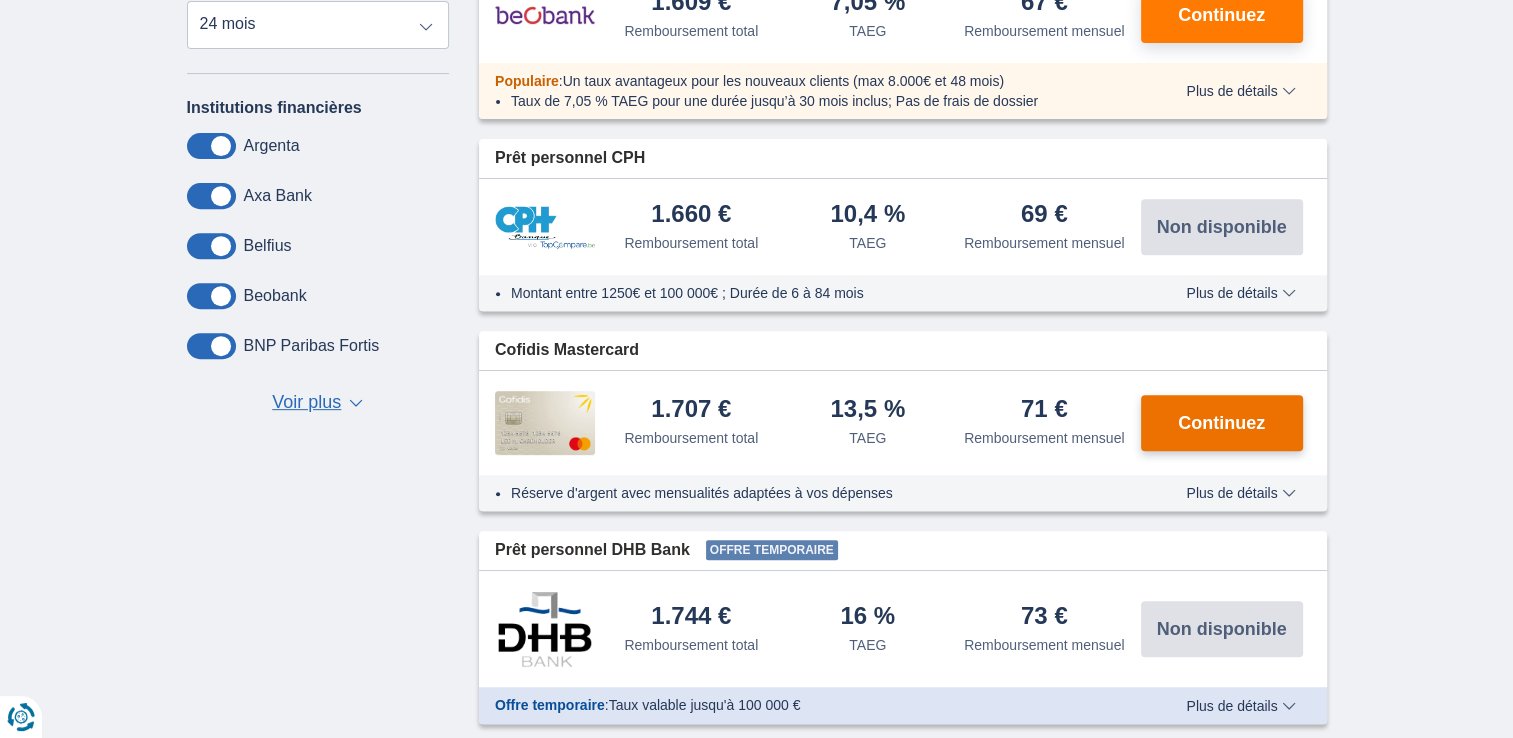 click on "Continuez" at bounding box center [1222, 423] 